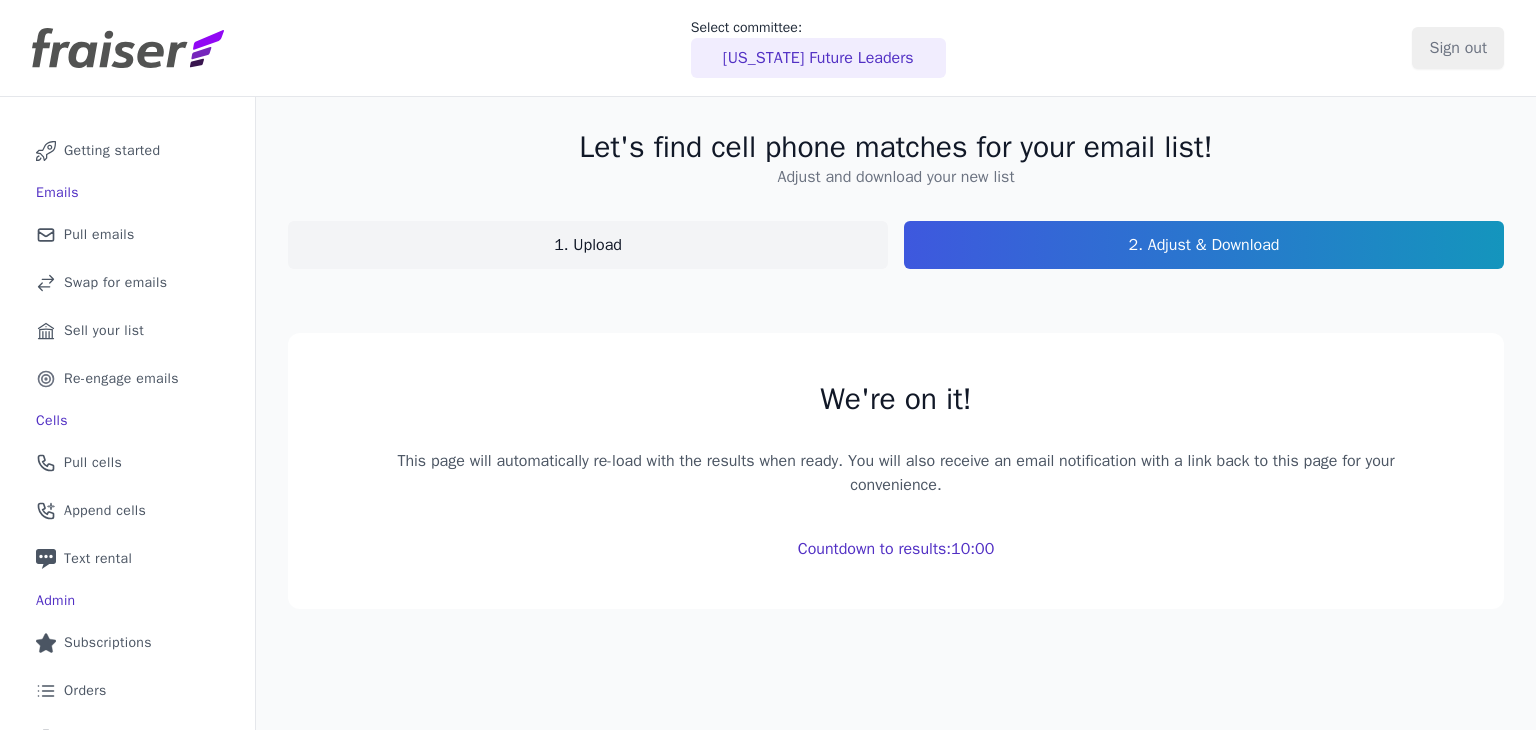 scroll, scrollTop: 0, scrollLeft: 0, axis: both 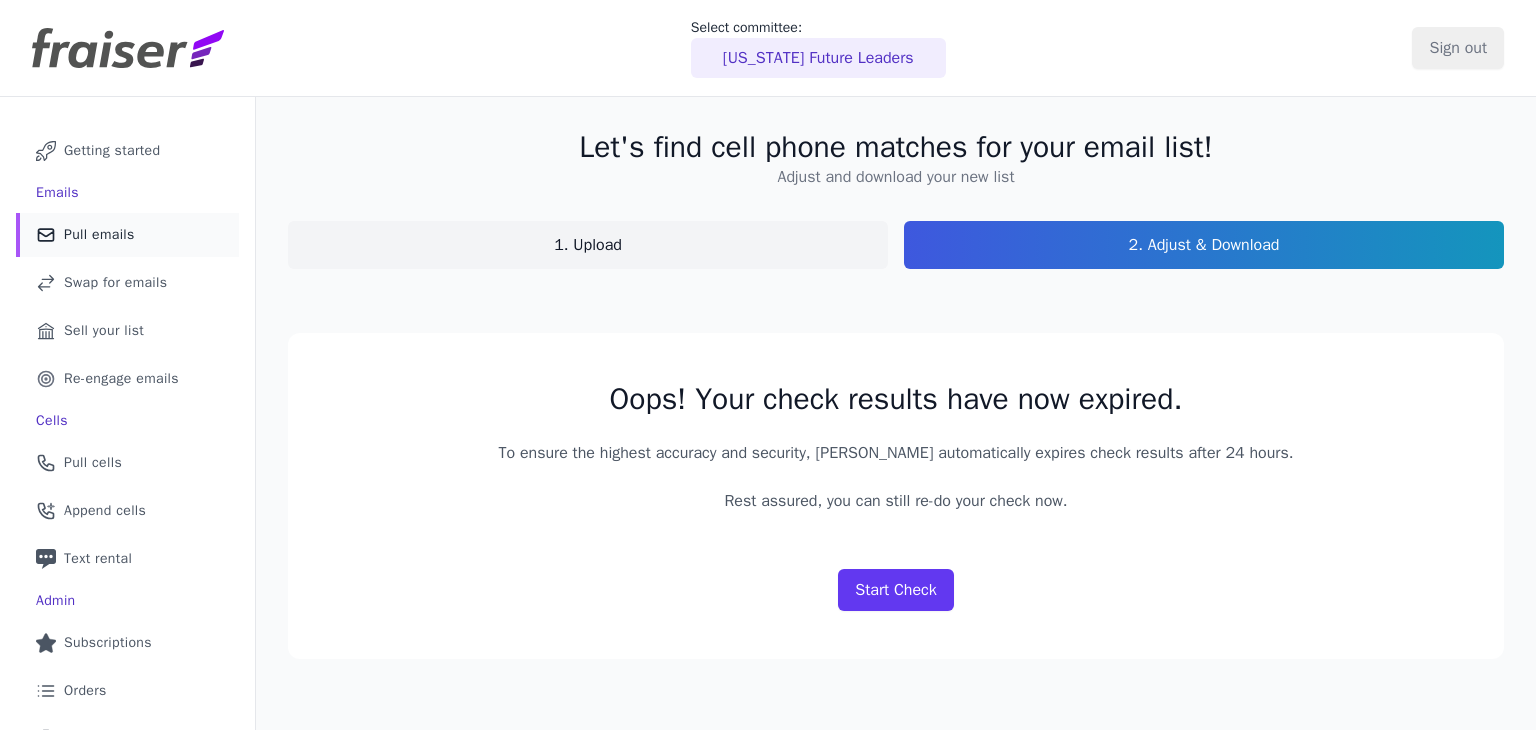 click on "Mail Icon Outline of a mail envelope
Pull emails" at bounding box center [127, 235] 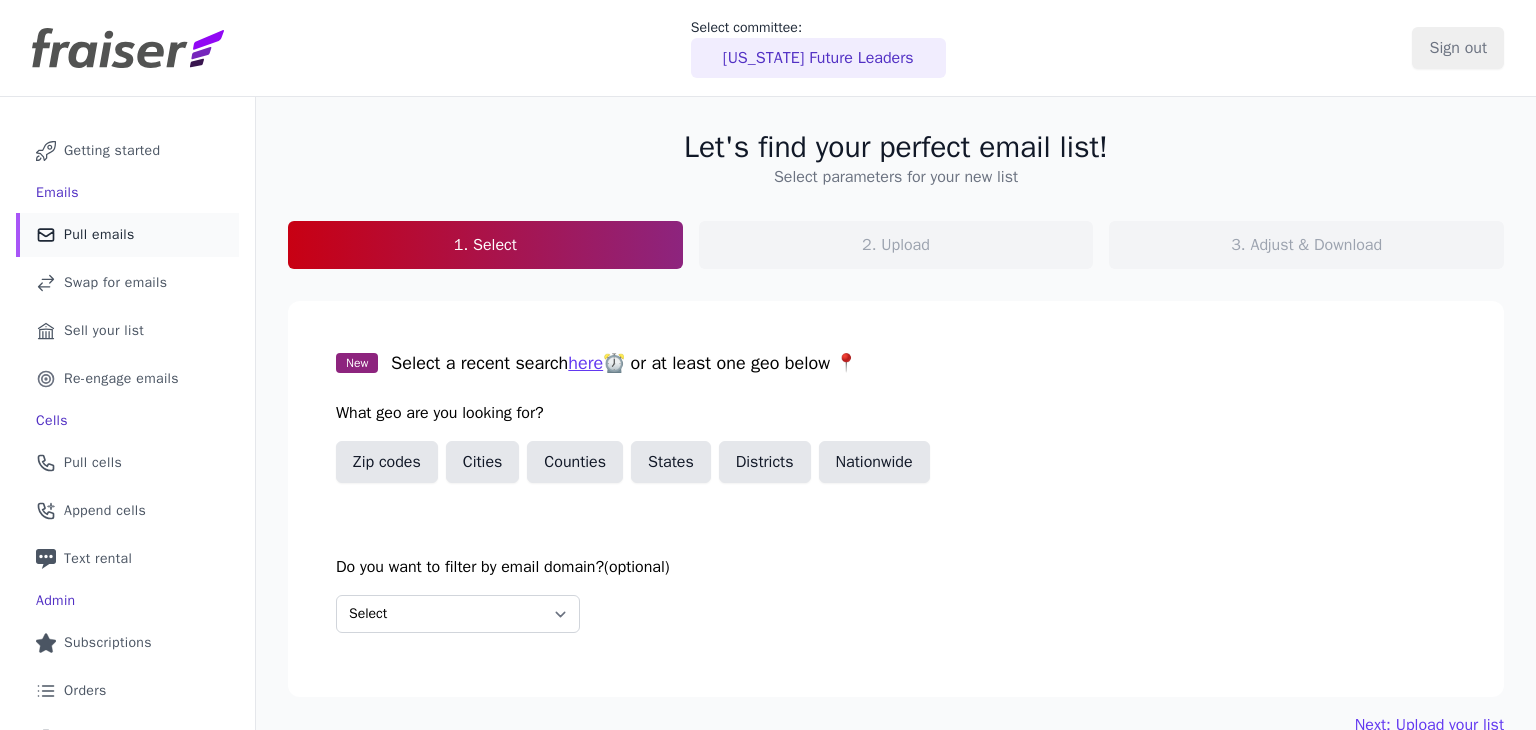 scroll, scrollTop: 0, scrollLeft: 0, axis: both 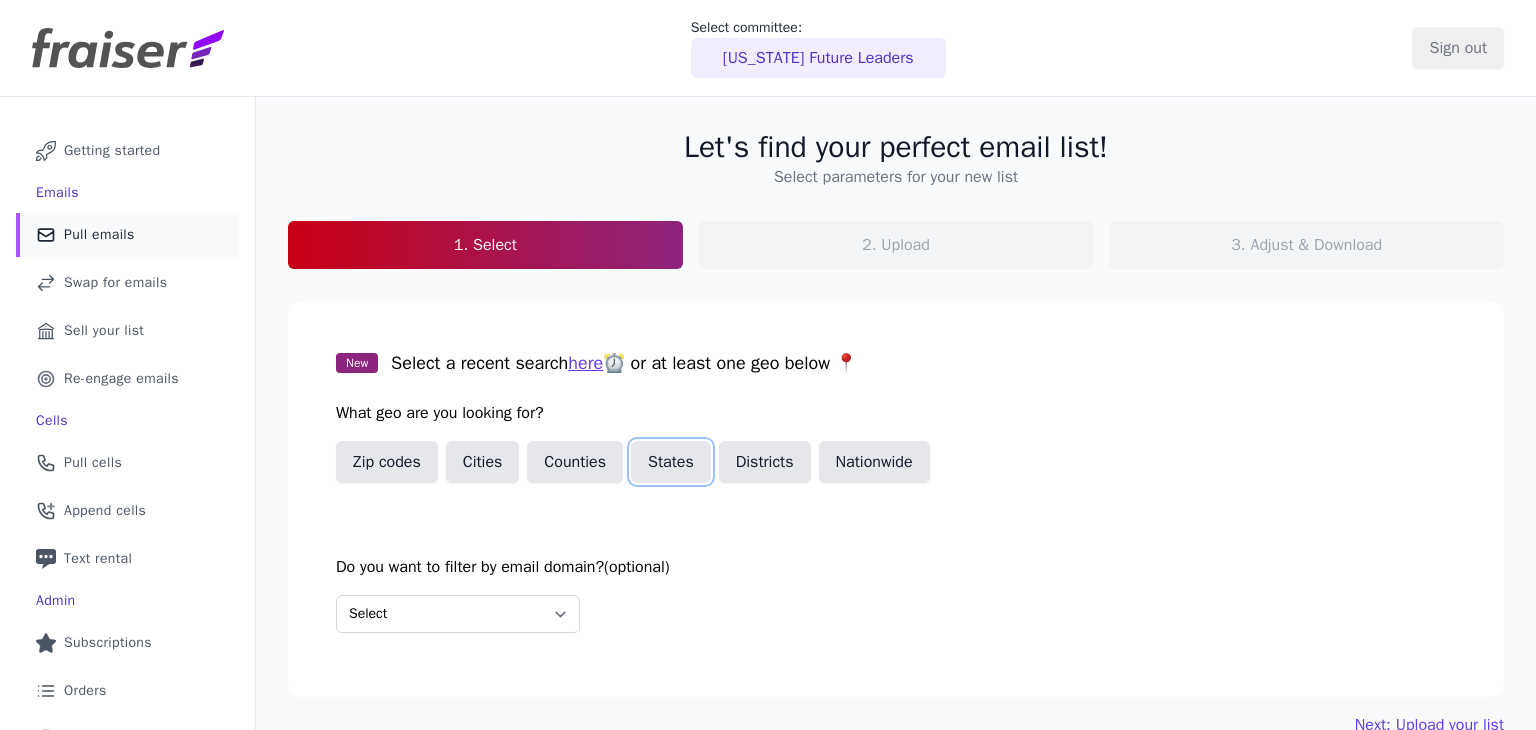 click on "States" at bounding box center [671, 462] 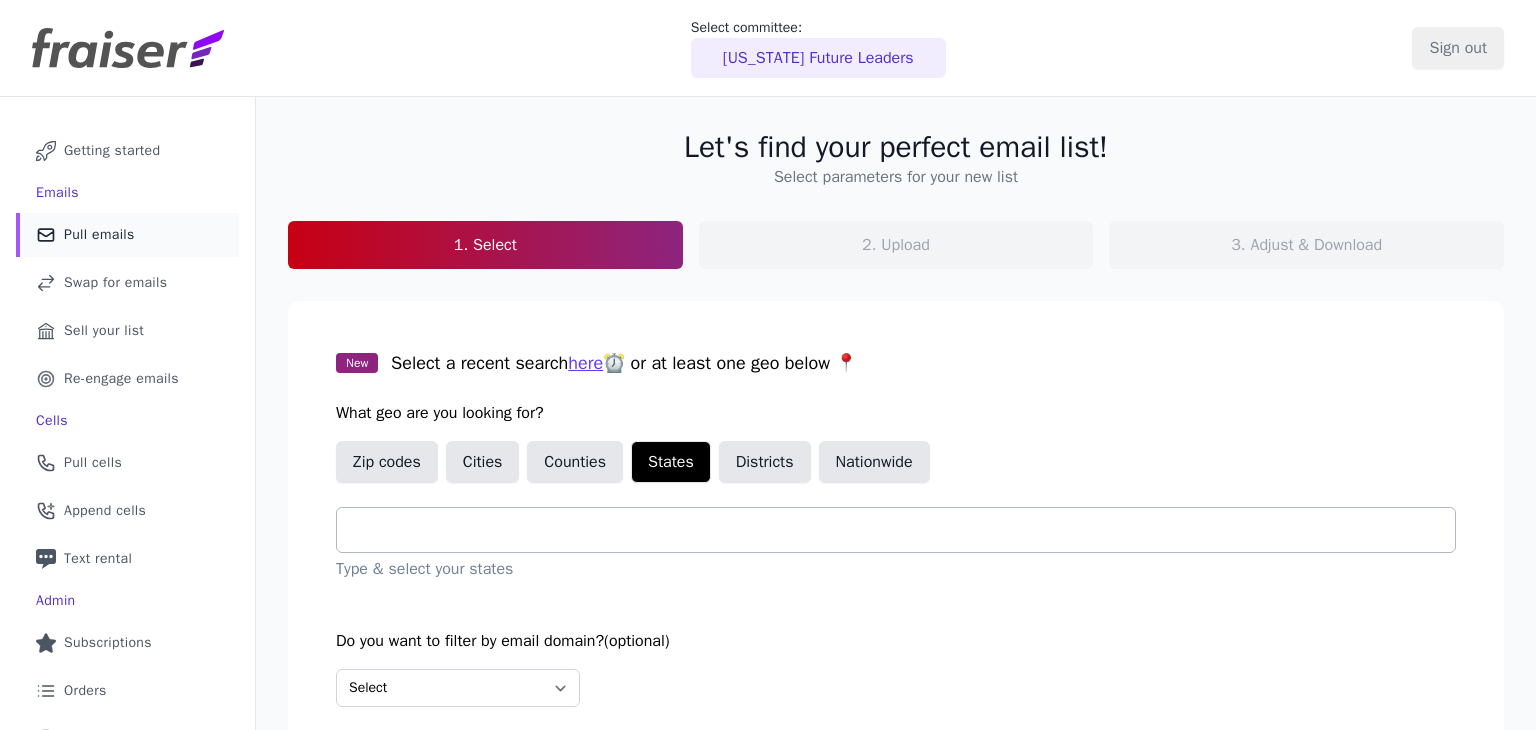 click at bounding box center [904, 530] 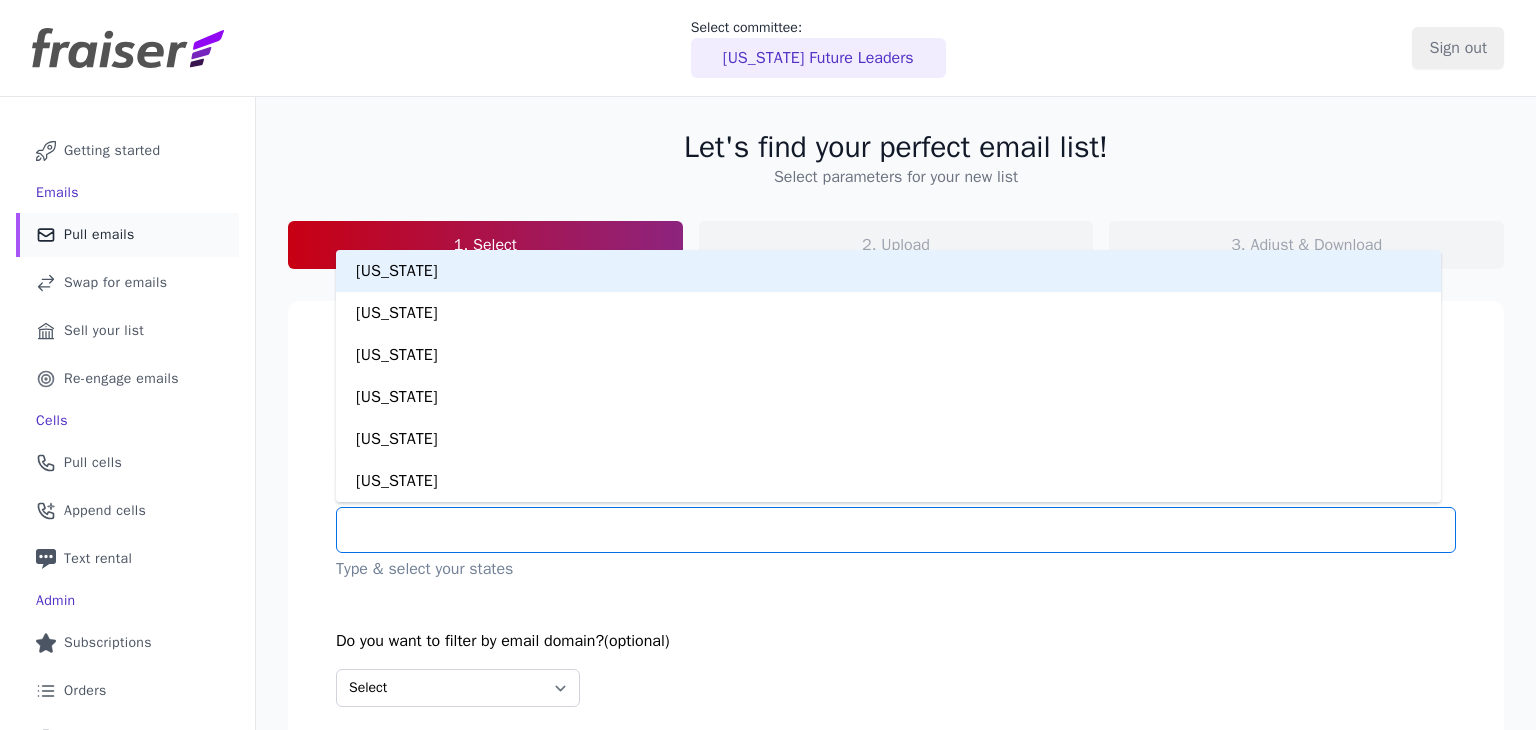 click at bounding box center [904, 530] 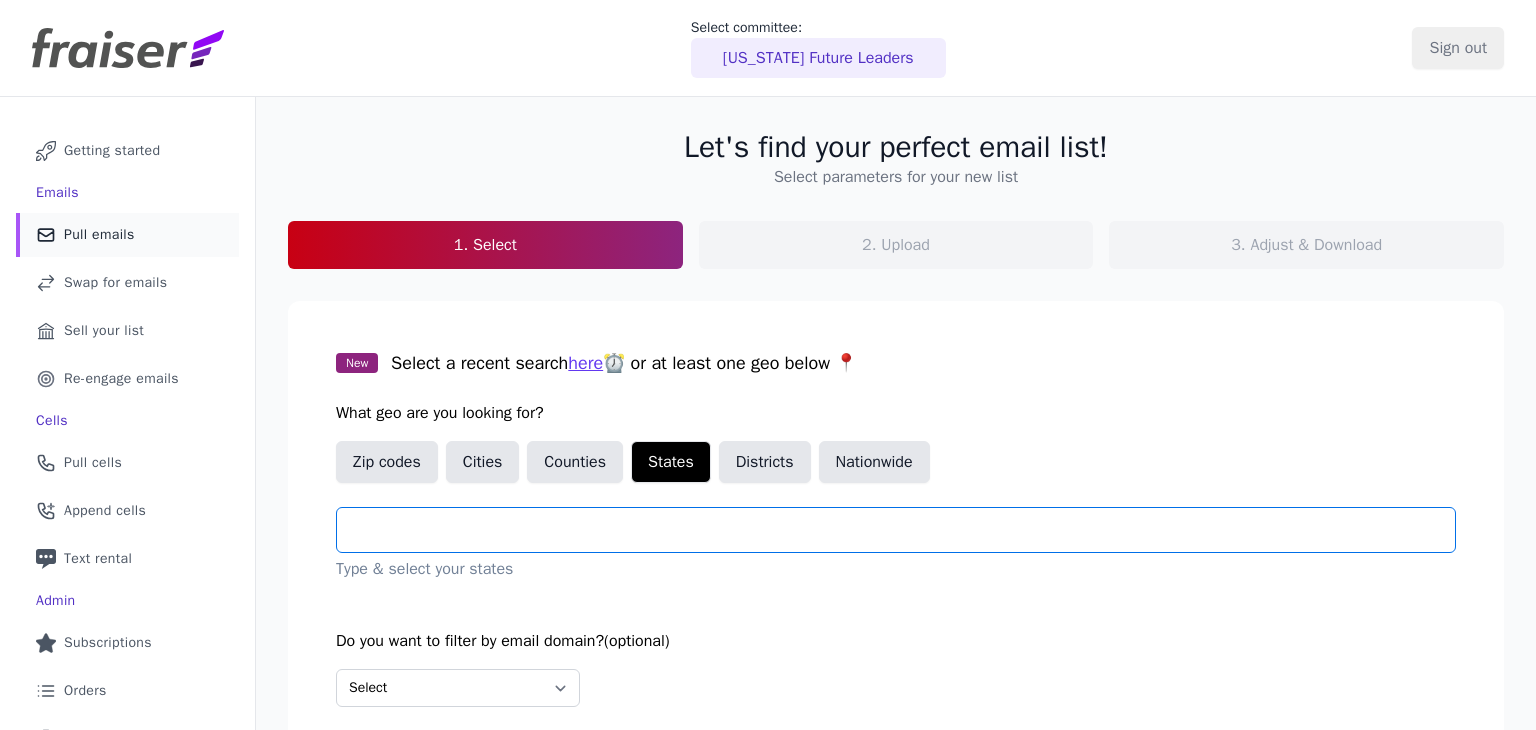 click at bounding box center [904, 530] 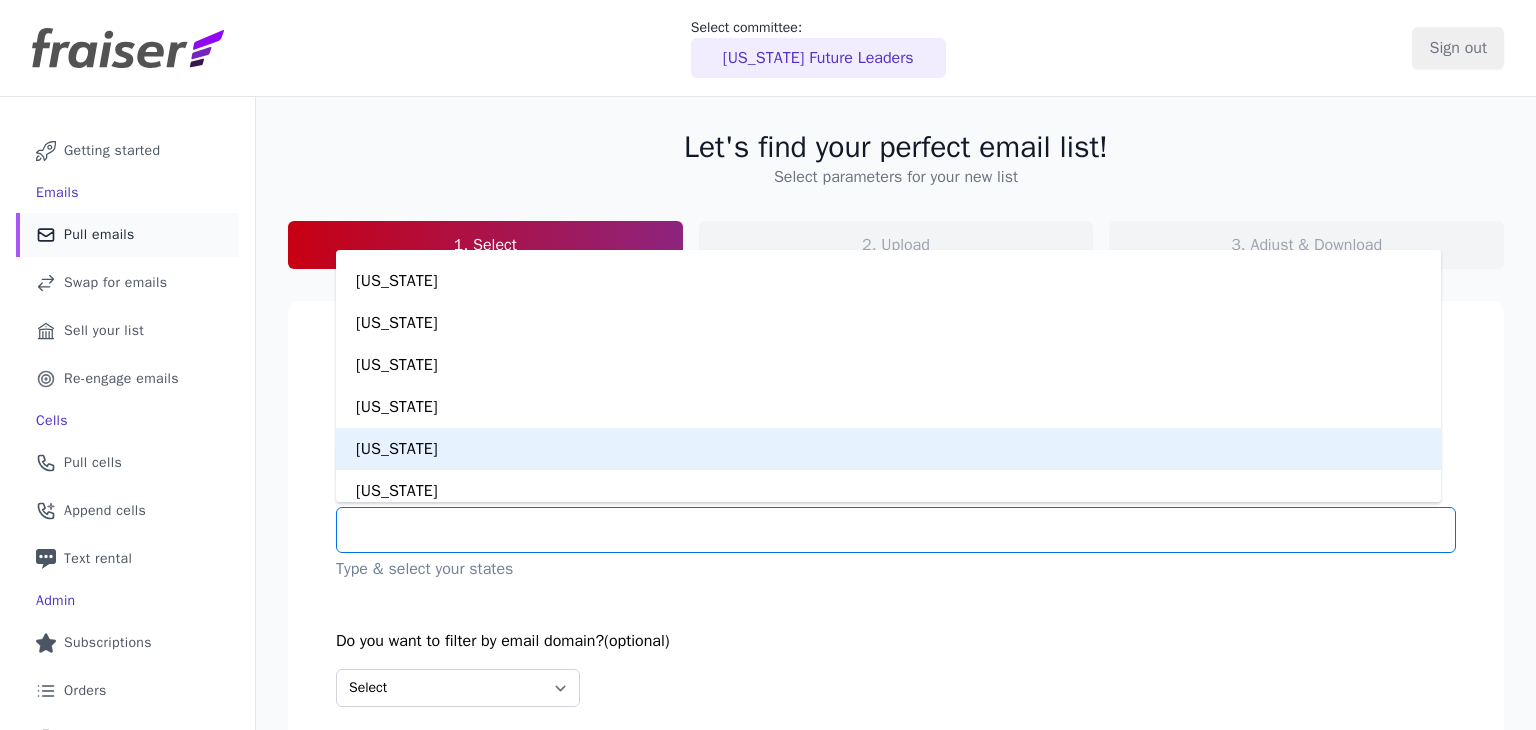 scroll, scrollTop: 422, scrollLeft: 0, axis: vertical 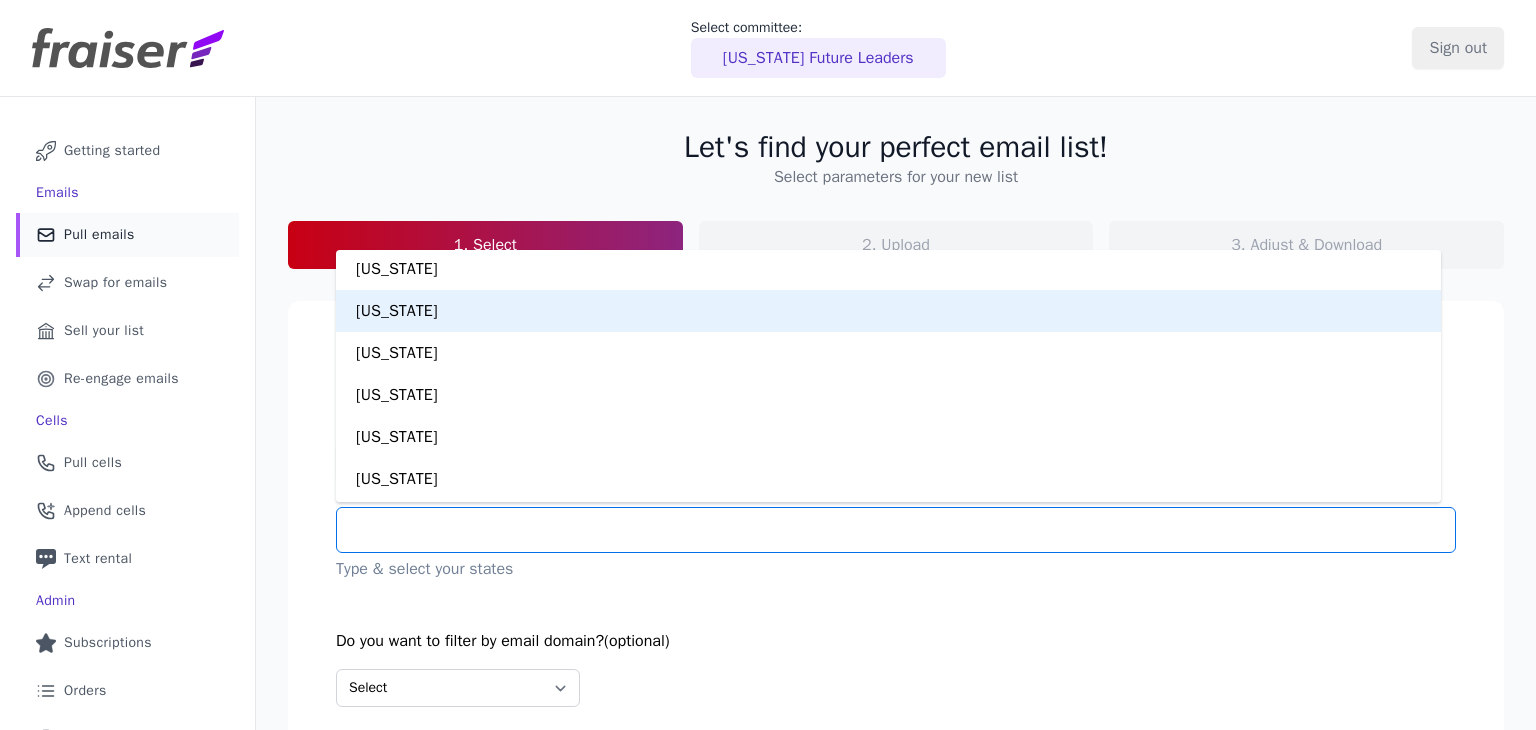 click on "Florida" at bounding box center [888, 311] 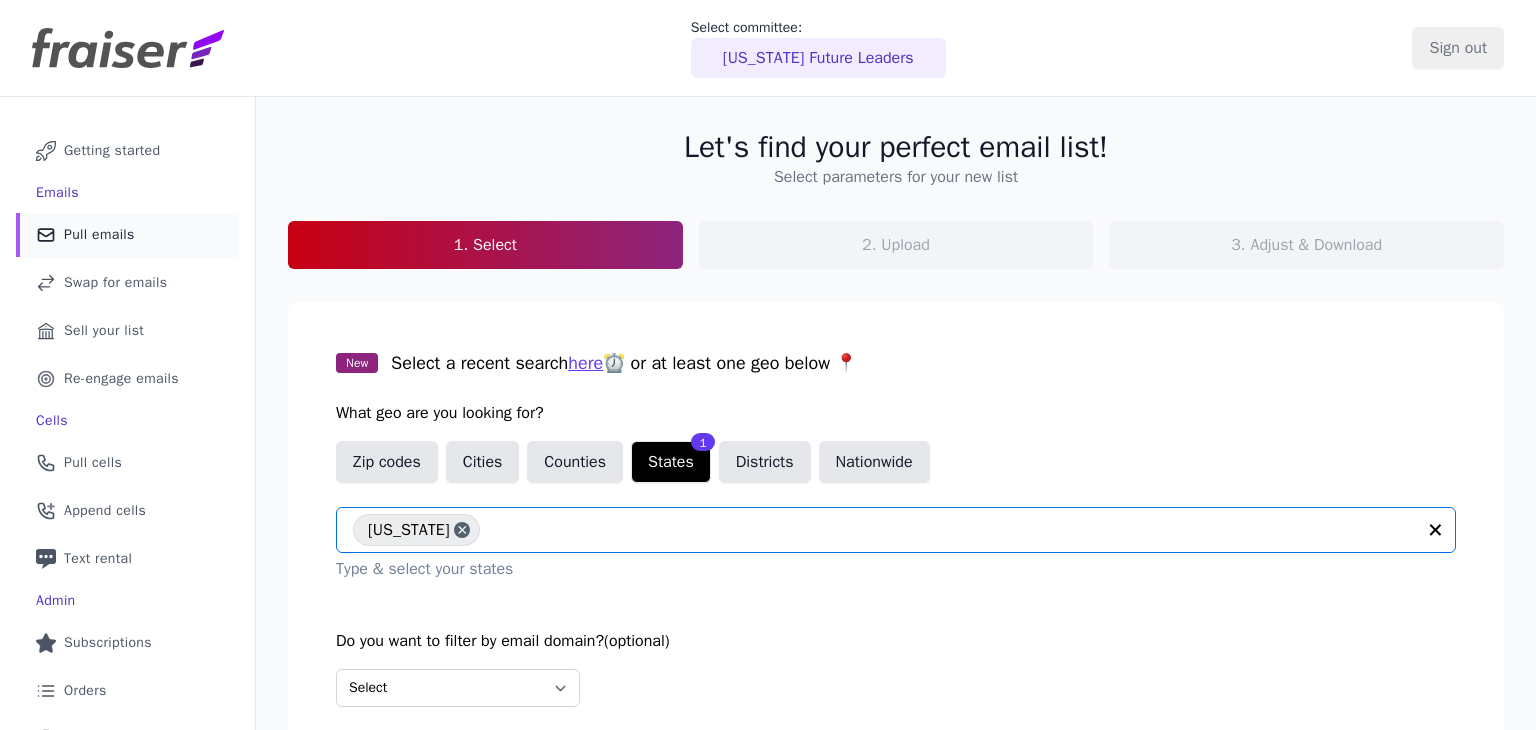 scroll, scrollTop: 175, scrollLeft: 0, axis: vertical 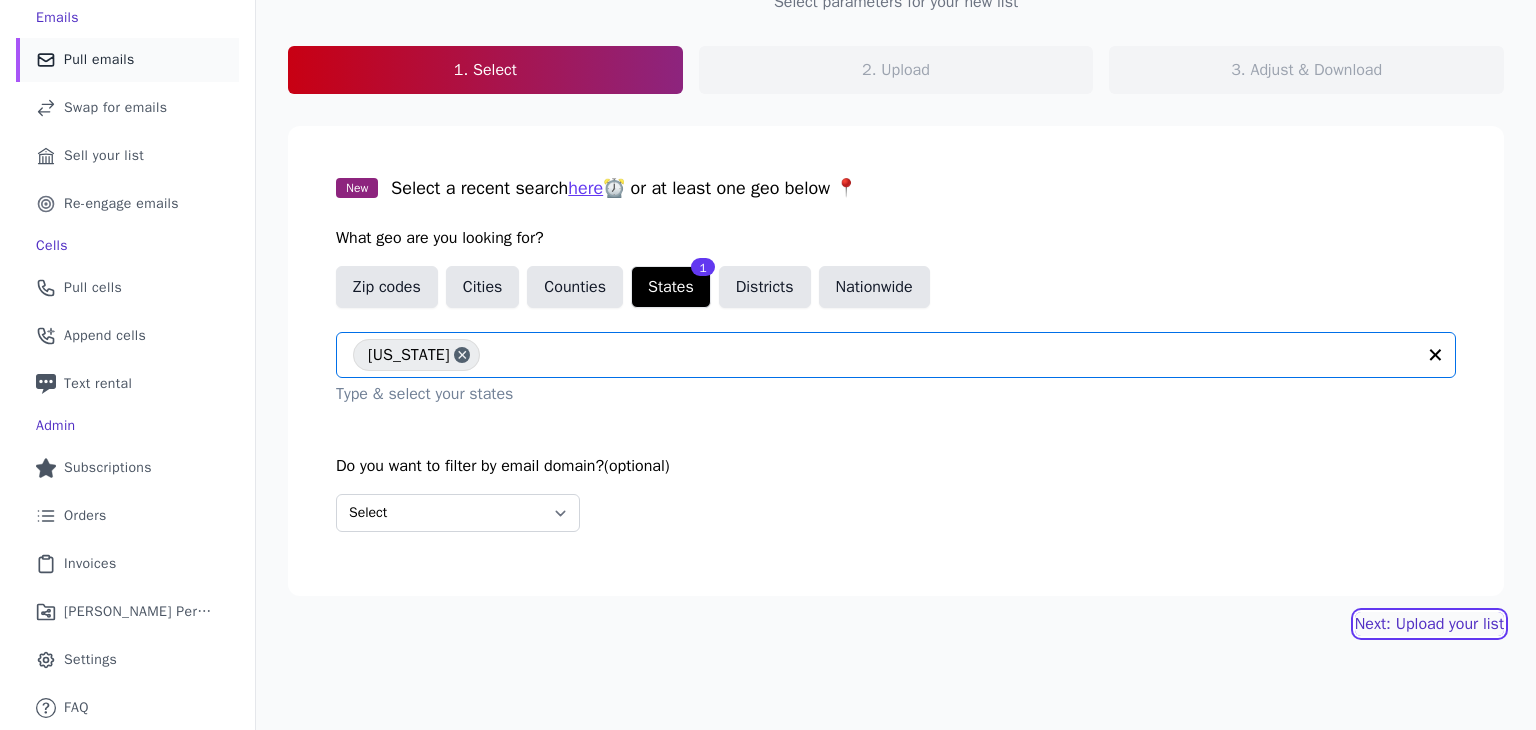 click on "Next: Upload your list" at bounding box center [1429, 624] 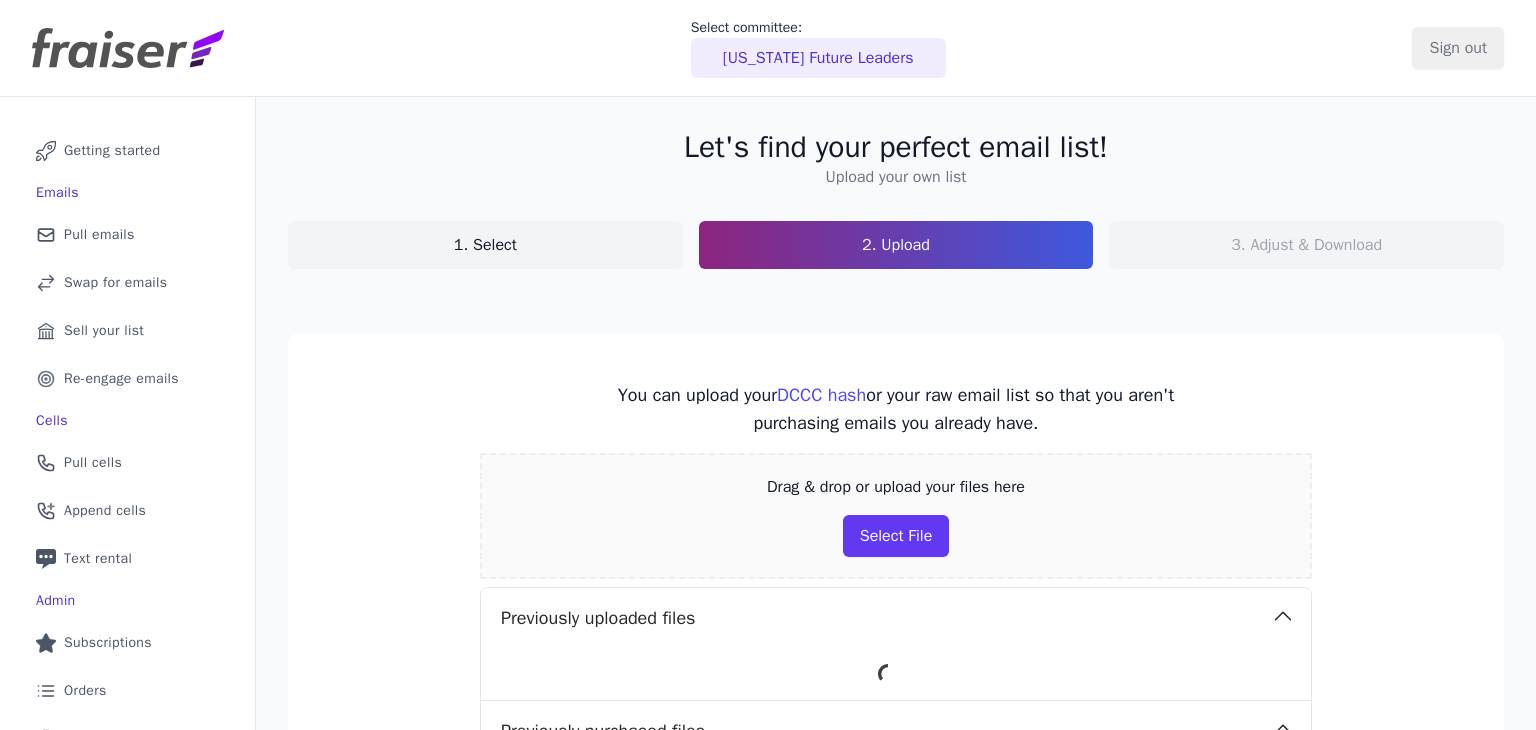 scroll, scrollTop: 0, scrollLeft: 0, axis: both 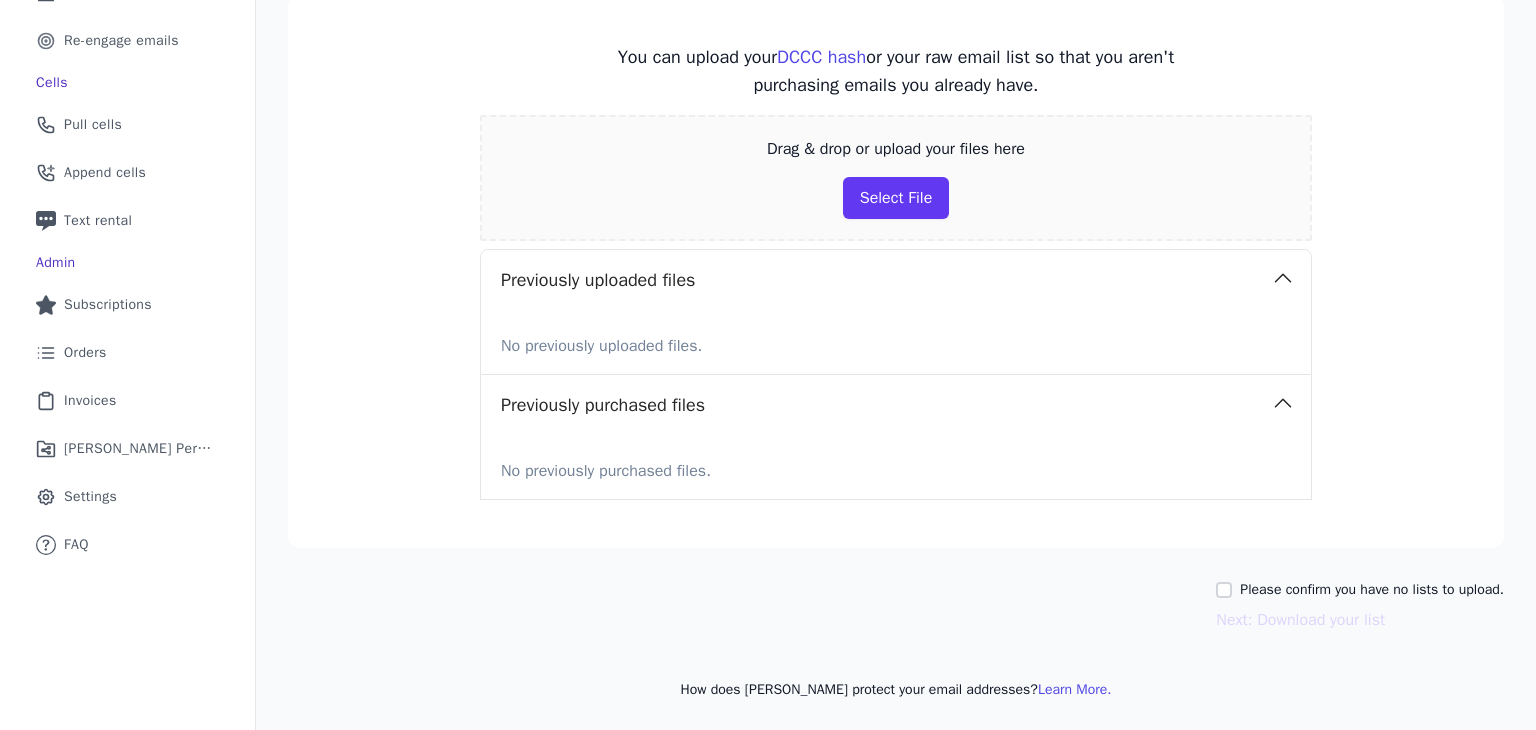 click on "Please confirm you have no lists to upload." at bounding box center [1372, 590] 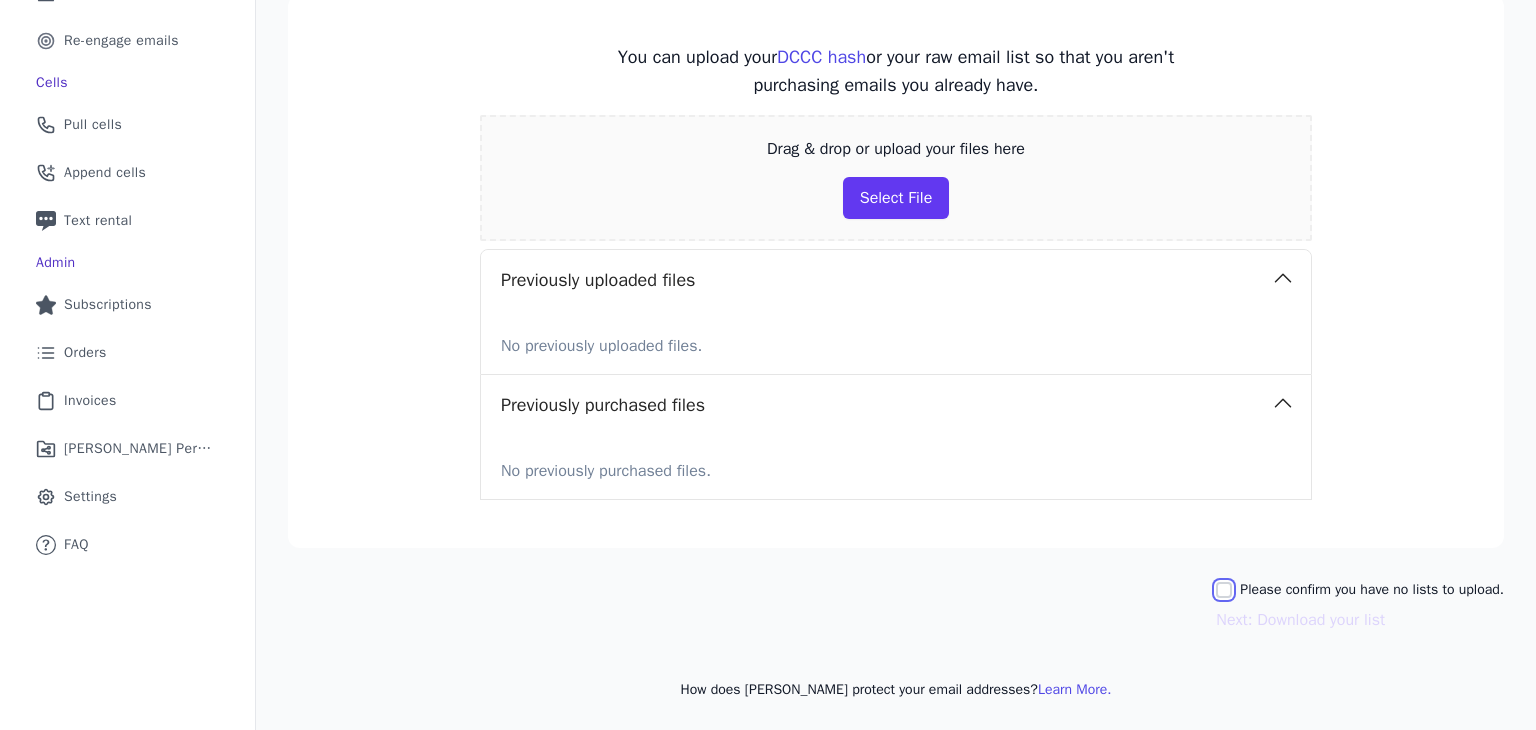 click on "Please confirm you have no lists to upload." at bounding box center (1224, 590) 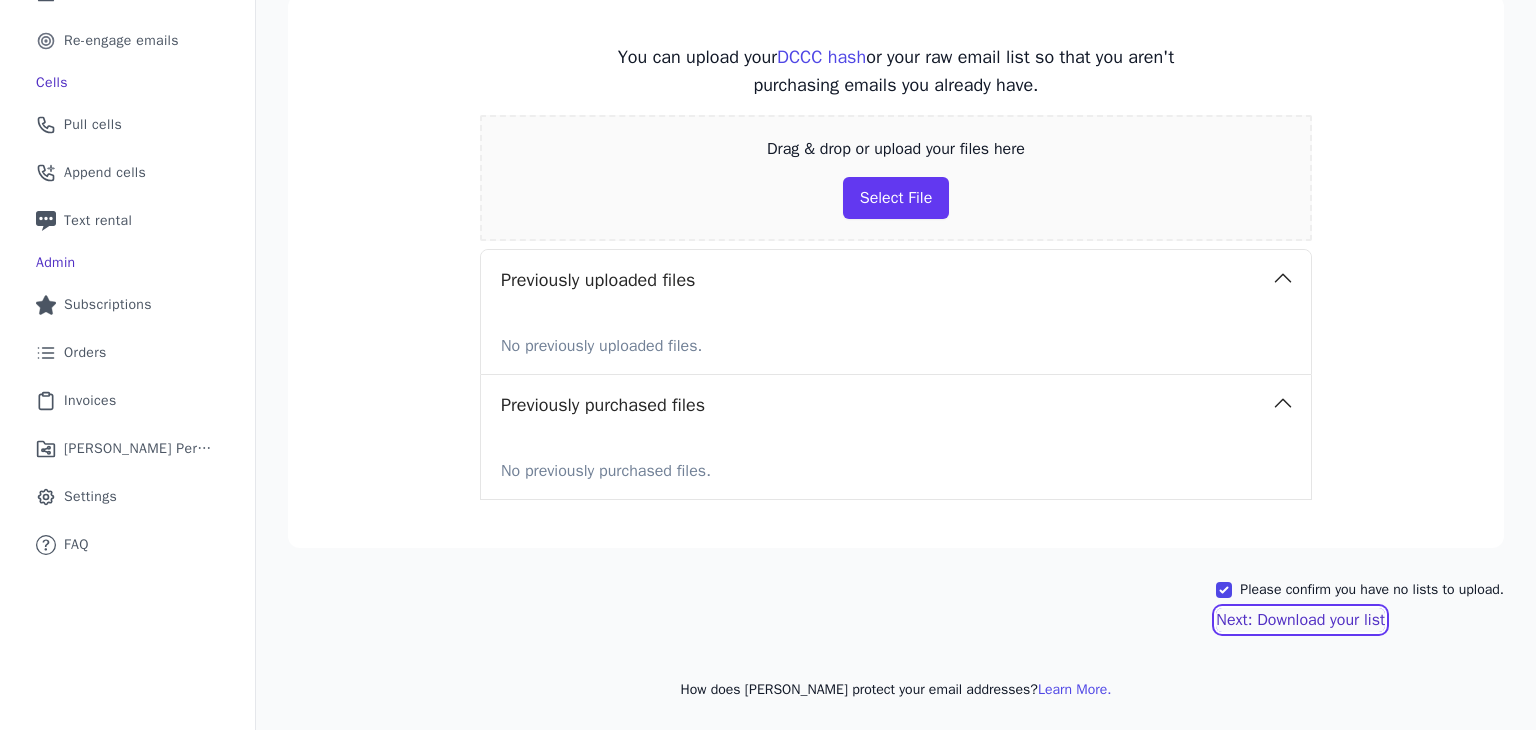 click on "Next: Download your list" at bounding box center [1300, 620] 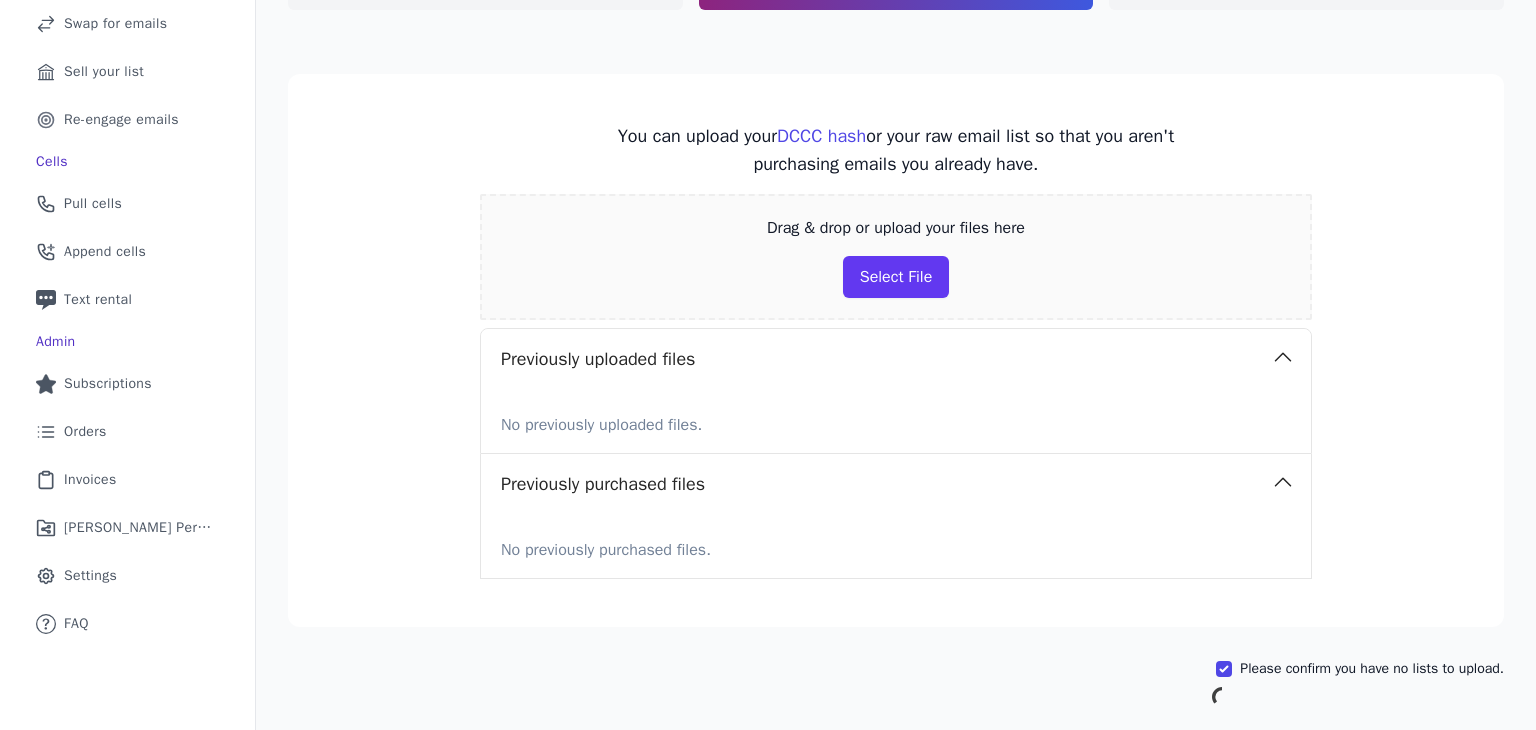 scroll, scrollTop: 175, scrollLeft: 0, axis: vertical 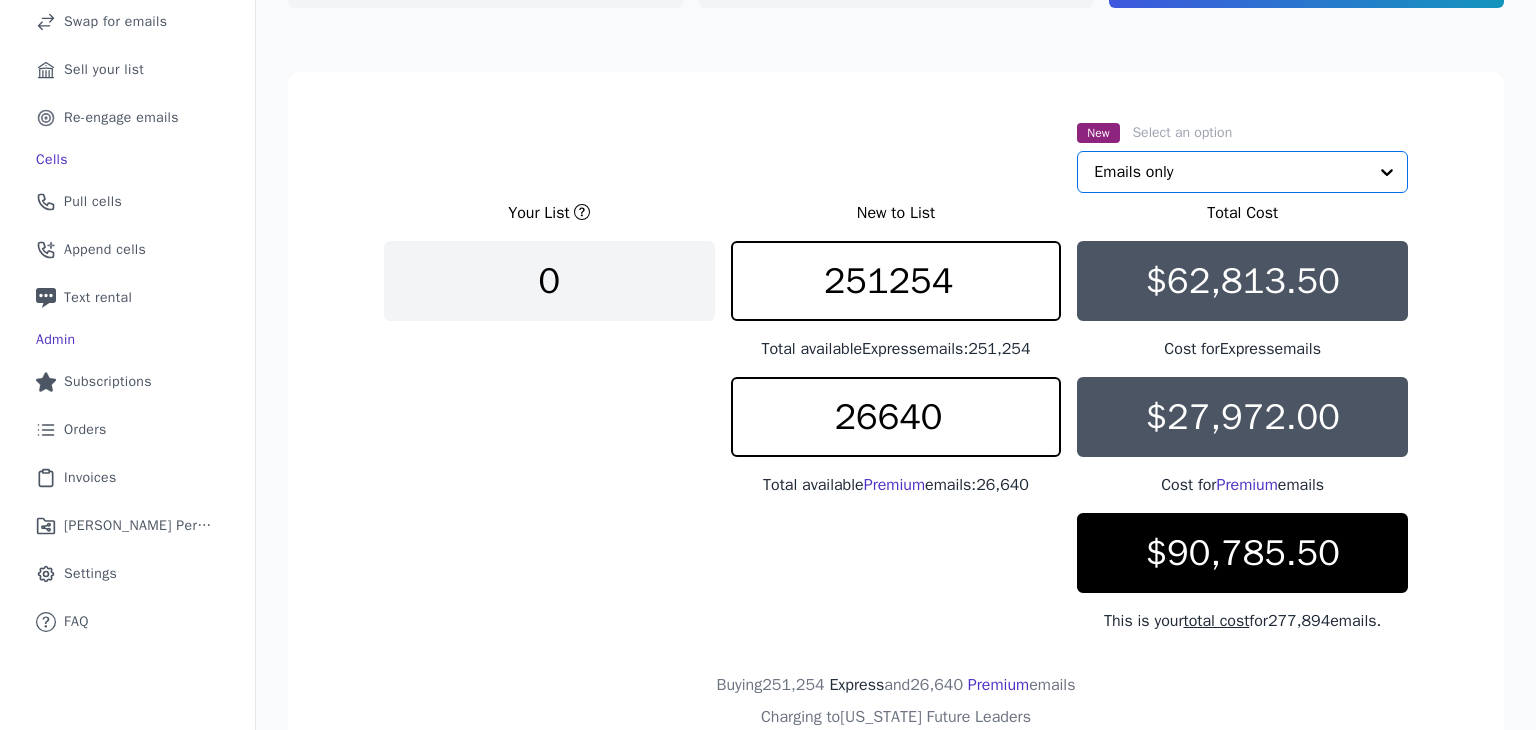 click 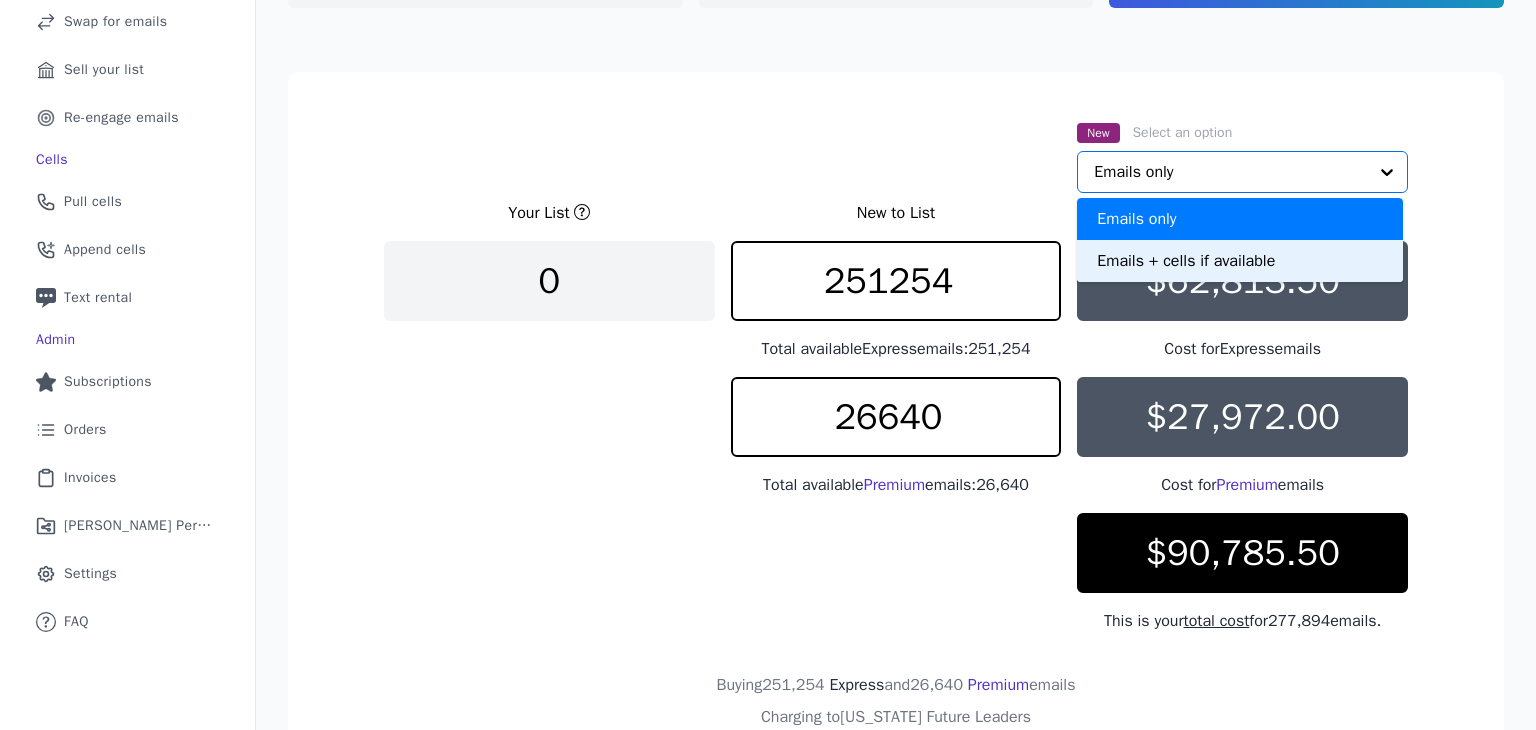 click on "Emails + cells if available" at bounding box center [1240, 261] 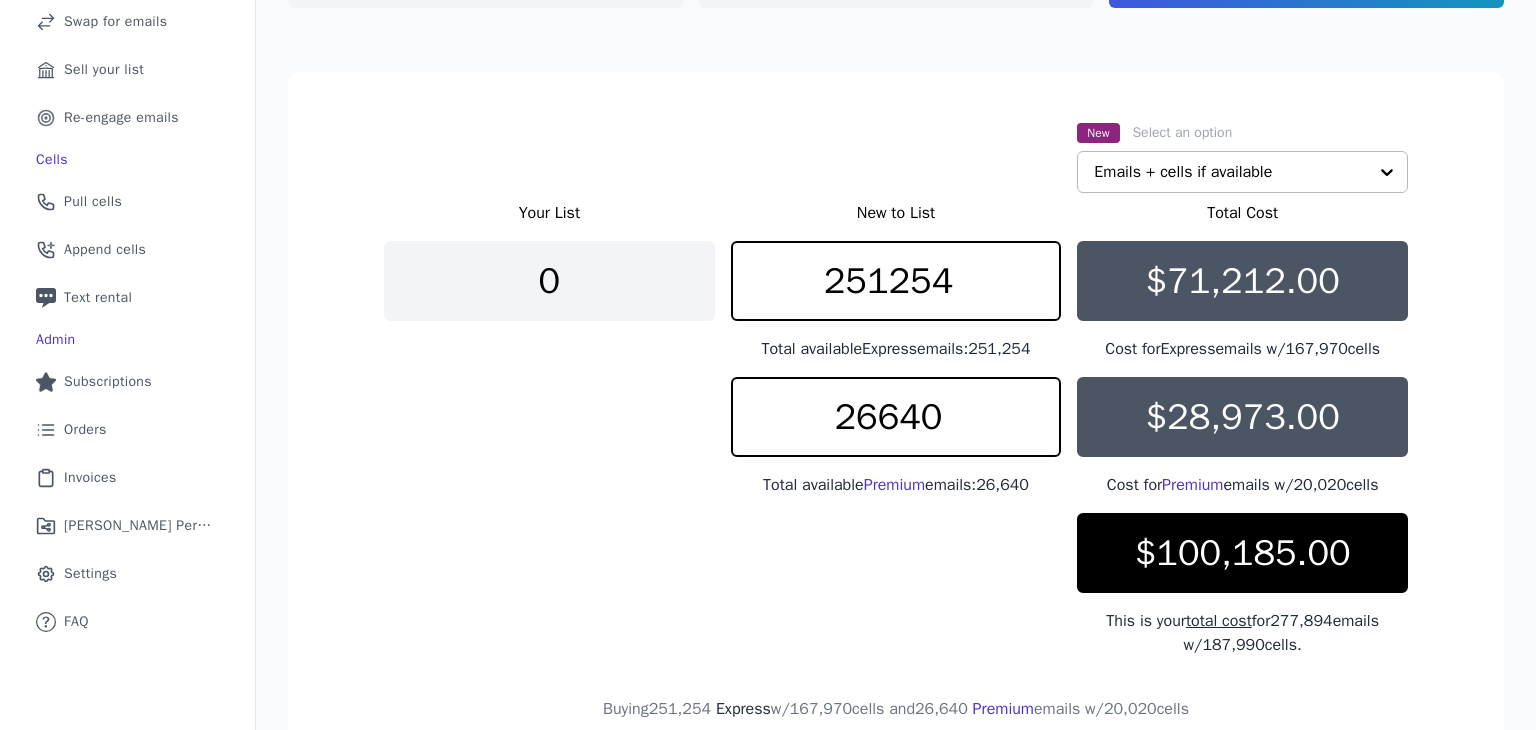 click on "Let's find your perfect email list!   Adjust and download your new list   1. Select   2. Upload   3. Adjust & Download     New   Select an option         Emails + cells if available               Your List   New to List   Total Cost   0   251254   Total available  Express  emails:  251,254   $71,212.00   Cost for  Express  emails w/  167,970  cells   26640   Total available  Premium
emails:  26,640   $28,973.00   Cost for  Premium  emails w/  20,020
cells     $100,185.00   This is your  total cost  for  277,894
emails w/  187,990  cells.         Buying  251,254   Express  w/  167,970  cells and
26,640   Premium  emails w/  20,020
cells
Charging to  [US_STATE] Future Leaders   Buy your new list" at bounding box center [896, 363] 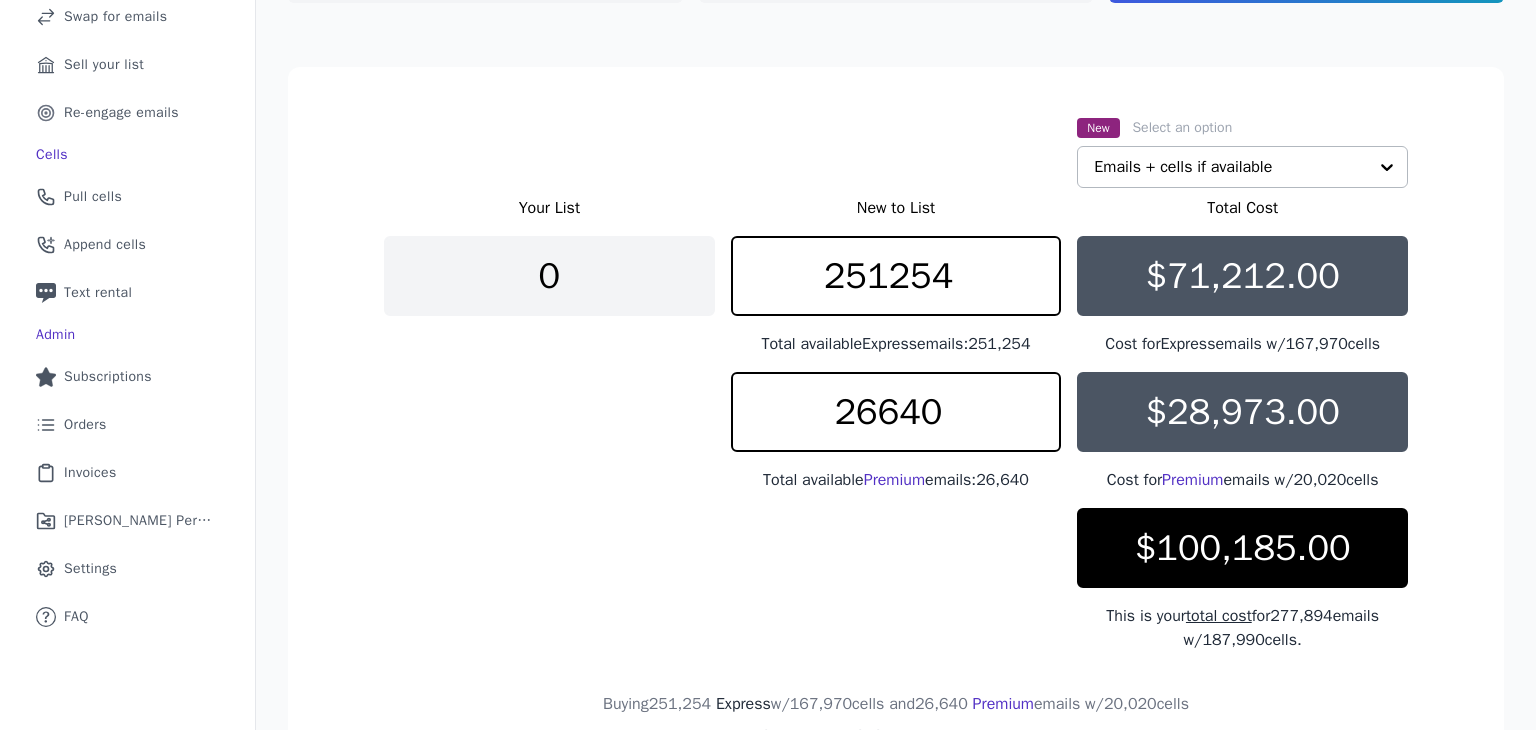 scroll, scrollTop: 263, scrollLeft: 0, axis: vertical 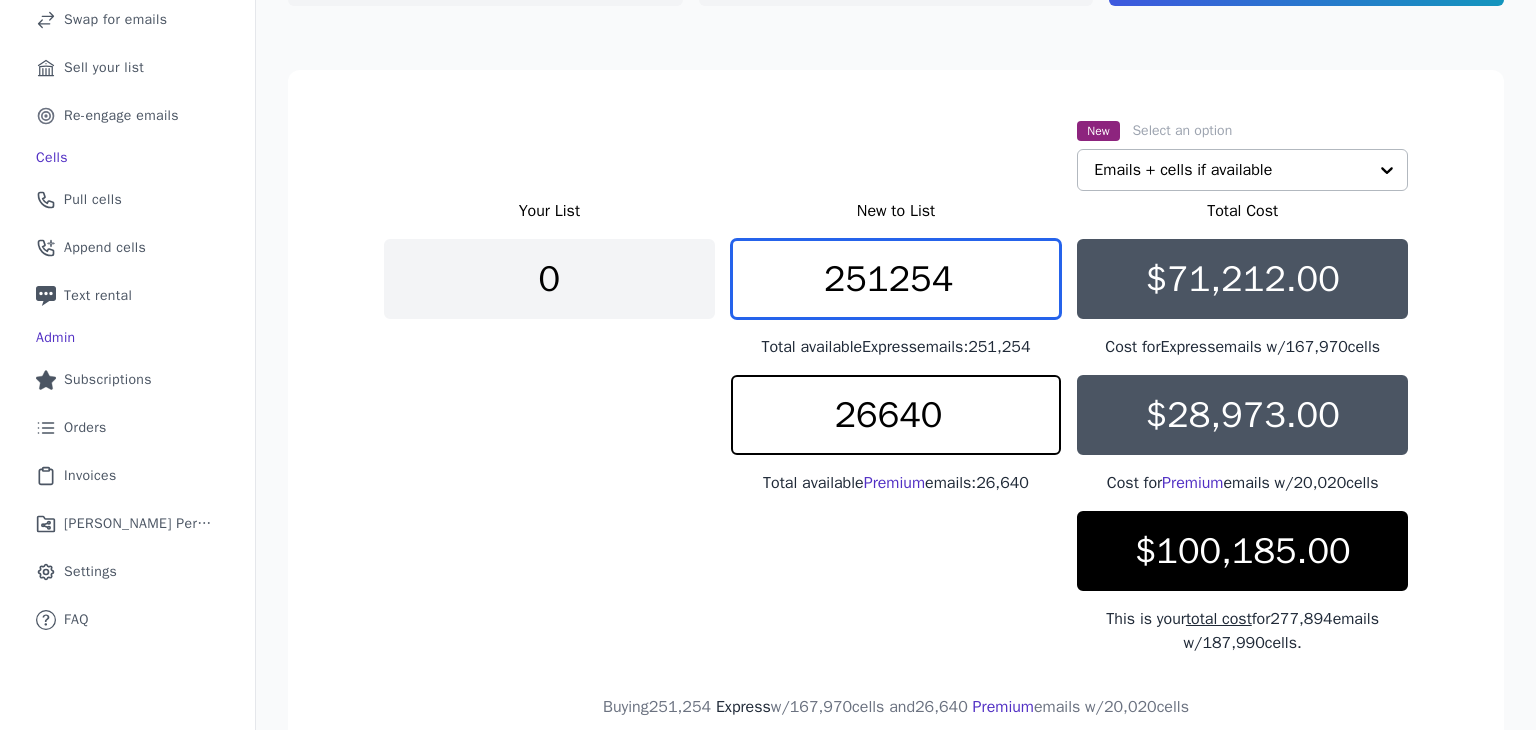 drag, startPoint x: 1002, startPoint y: 276, endPoint x: 781, endPoint y: 321, distance: 225.53491 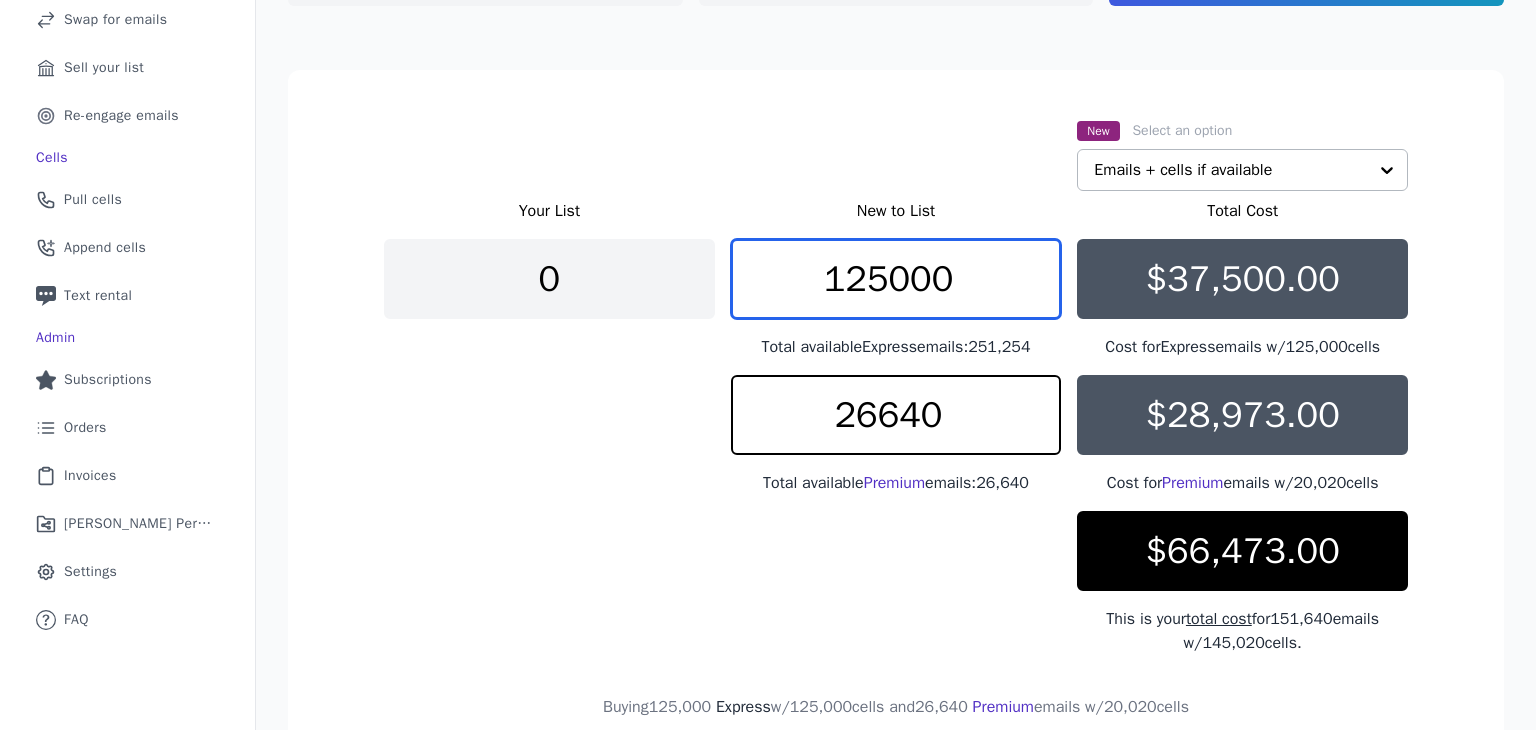 drag, startPoint x: 997, startPoint y: 277, endPoint x: 766, endPoint y: 313, distance: 233.78836 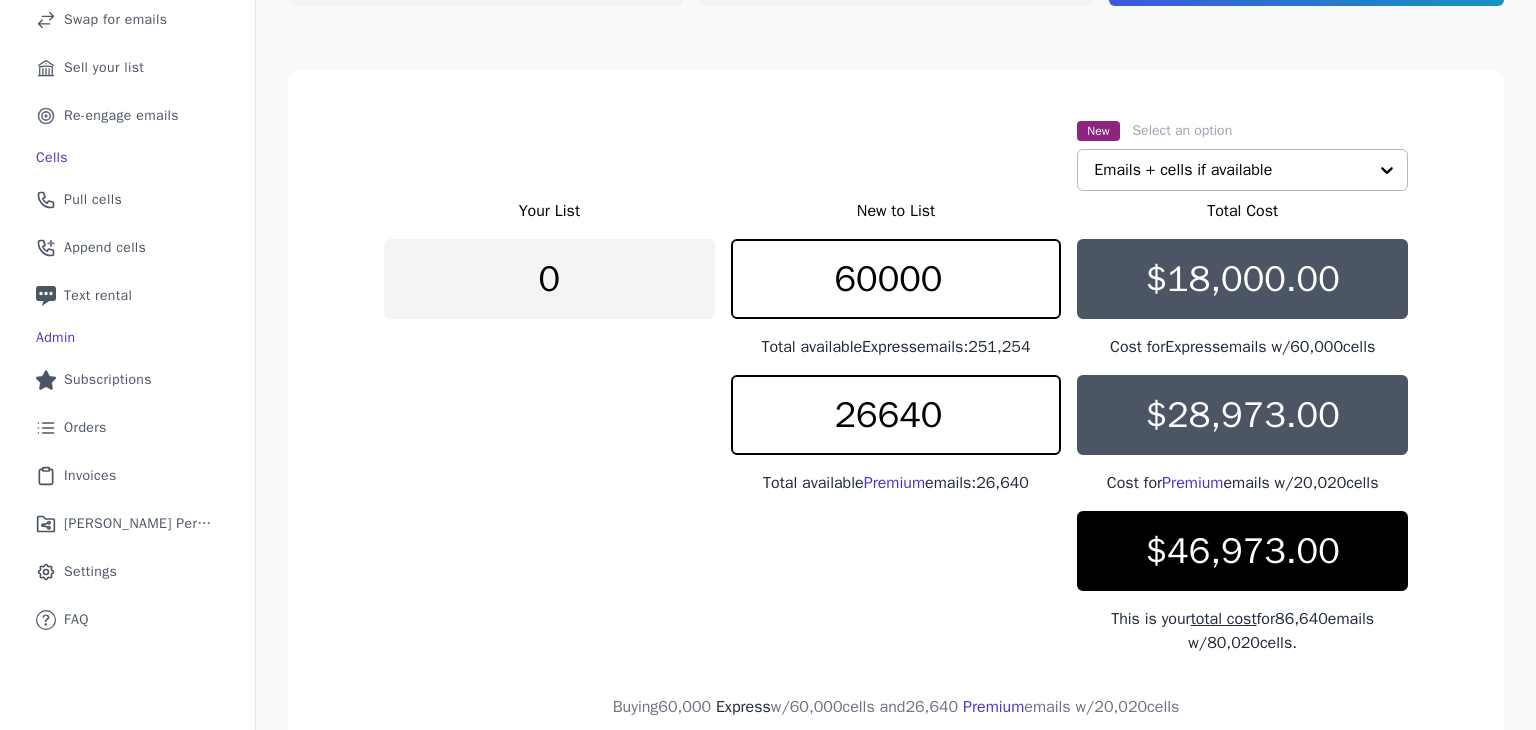 click on "Your List   New to List   Total Cost   0   60000   Total available  Express  emails:  251,254   $18,000.00   Cost for  Express  emails w/  60,000  cells   26640   Total available  Premium
emails:  26,640   $28,973.00   Cost for  Premium  emails w/  20,020
cells     $46,973.00   This is your  total cost  for  86,640
emails w/  80,020  cells." at bounding box center (896, 427) 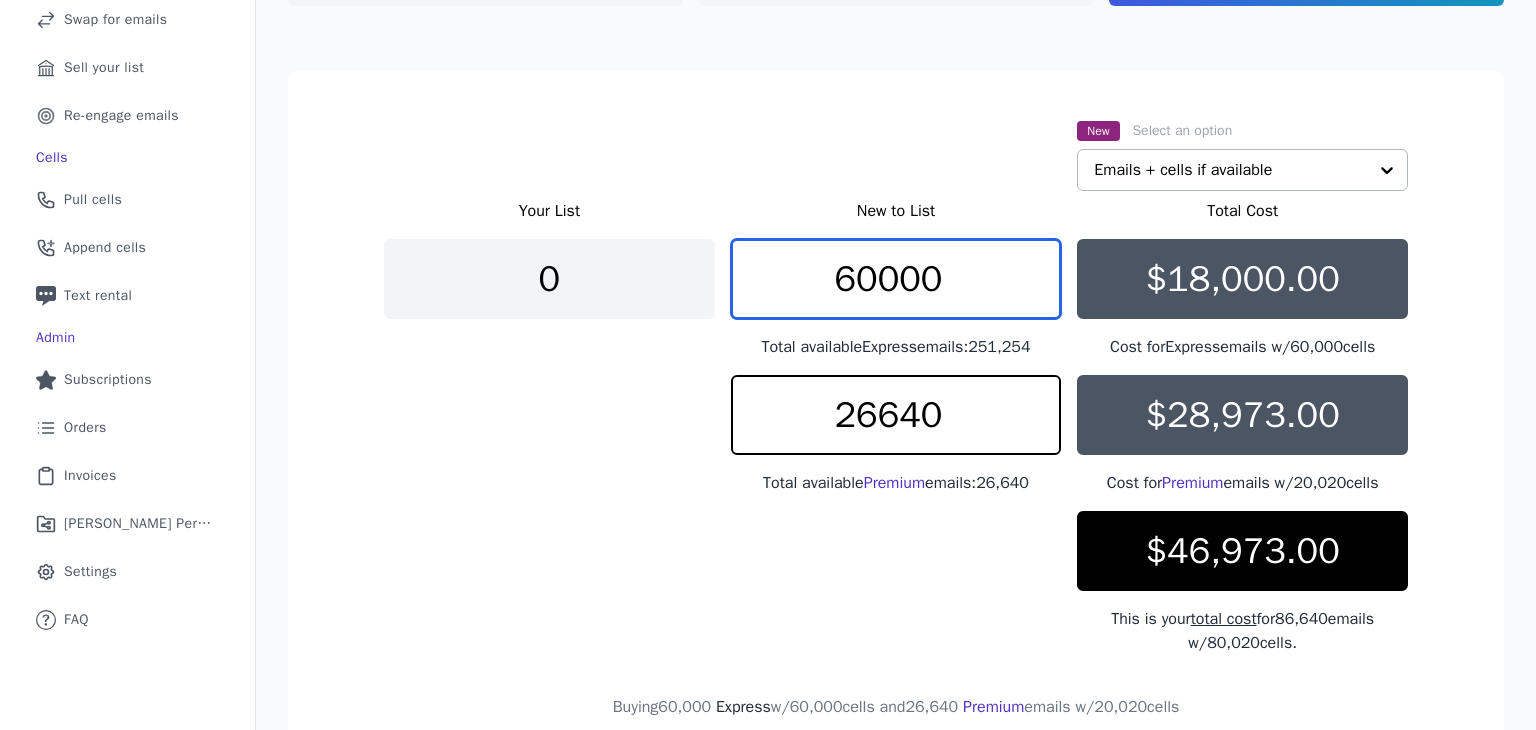 drag, startPoint x: 965, startPoint y: 270, endPoint x: 685, endPoint y: 339, distance: 288.3765 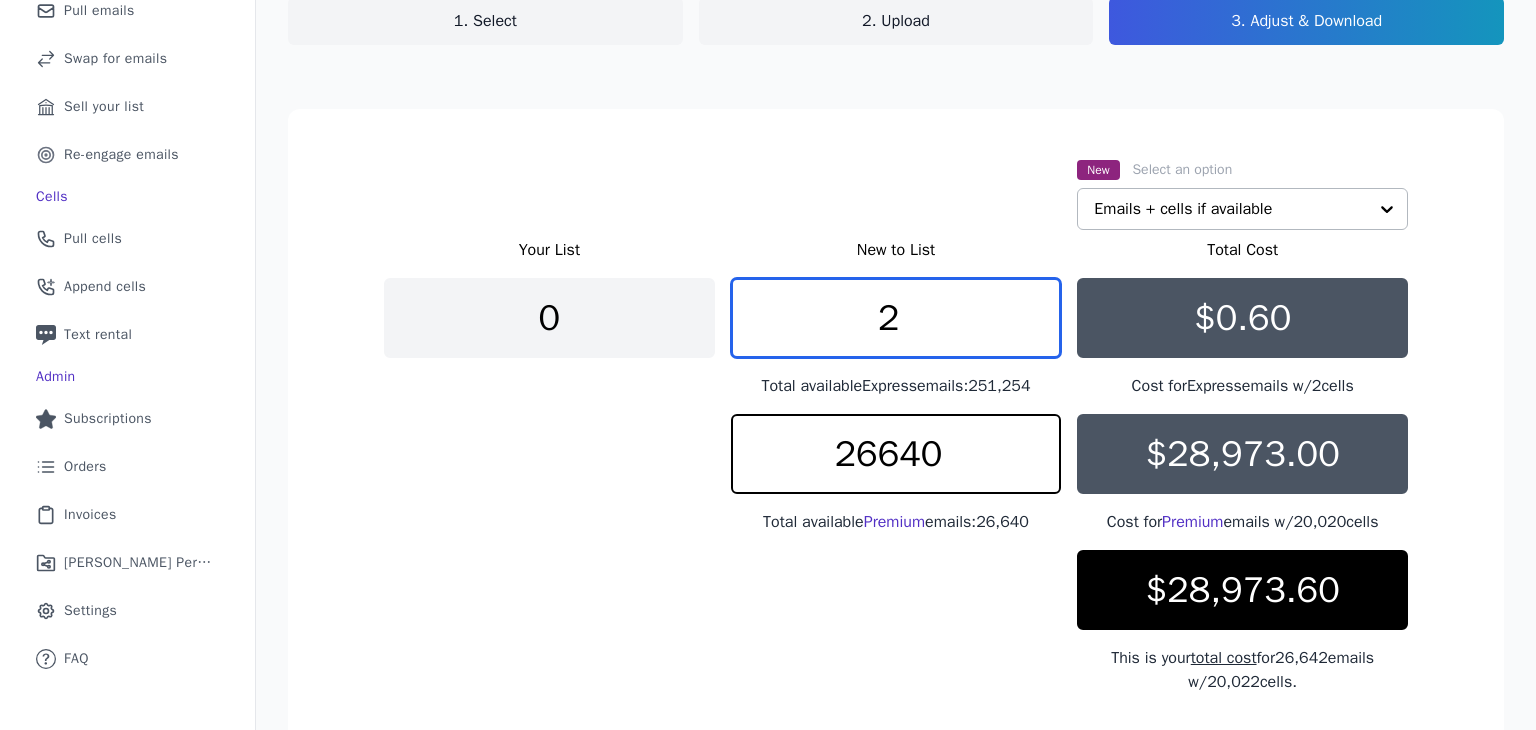 scroll, scrollTop: 224, scrollLeft: 0, axis: vertical 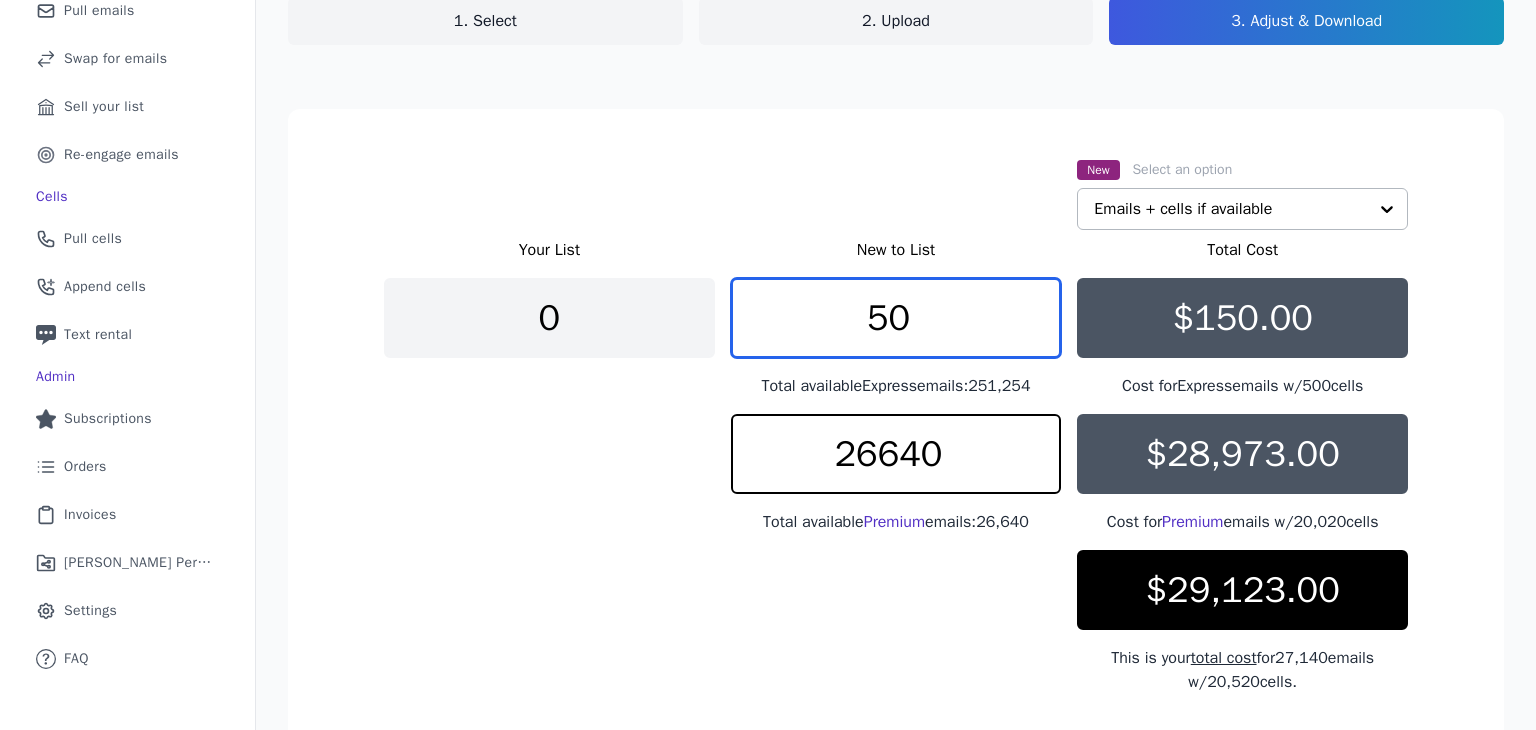 type on "5" 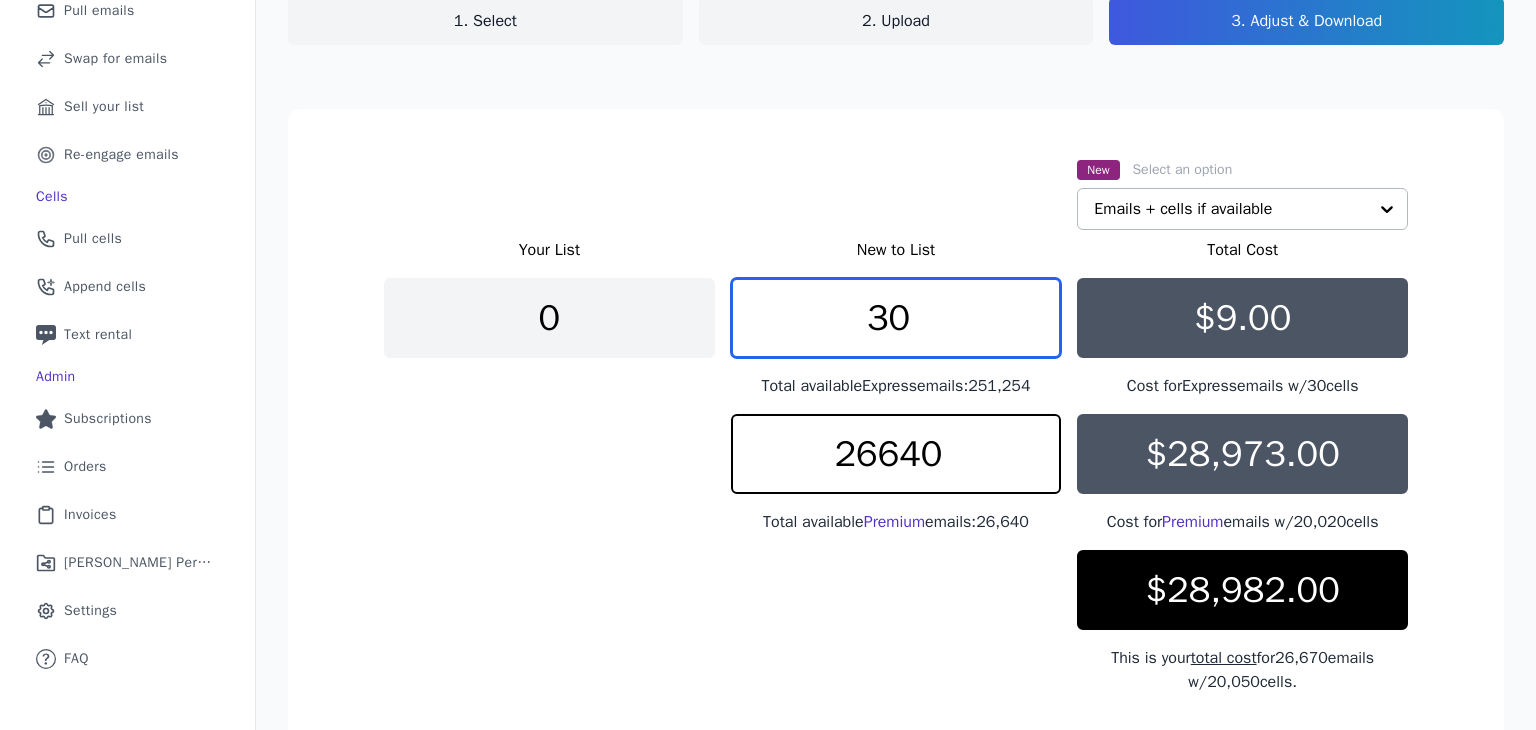 type on "3" 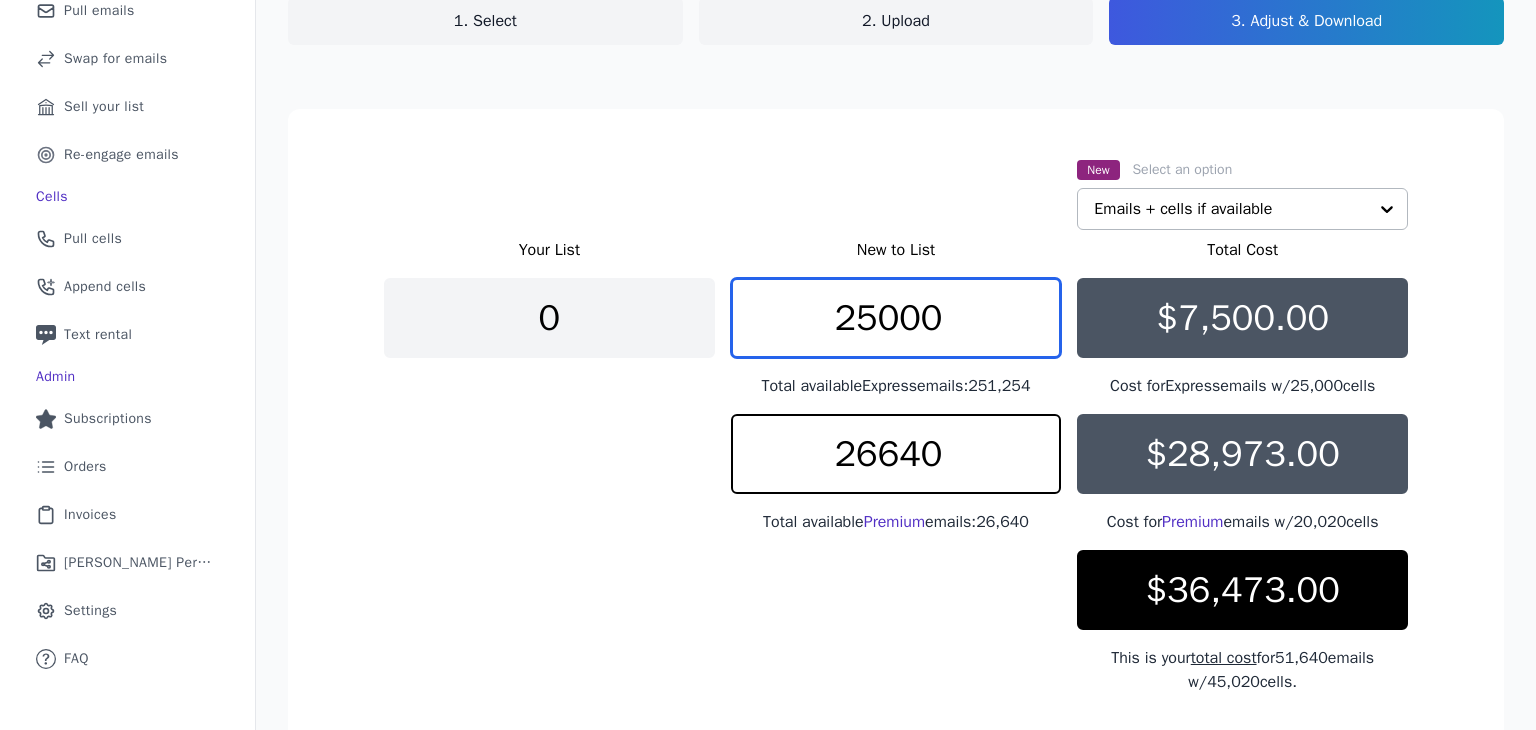 type on "25000" 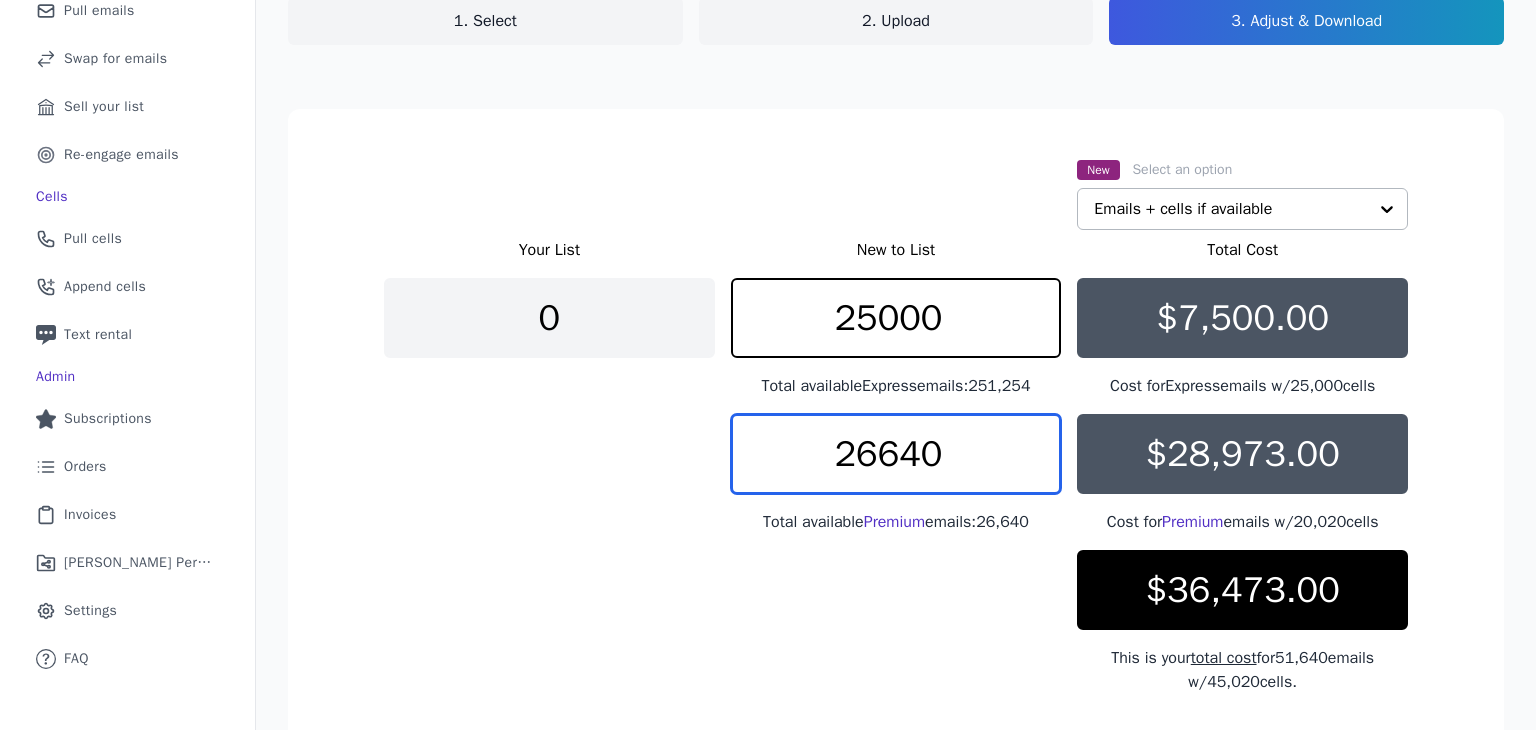click on "26640" at bounding box center [896, 454] 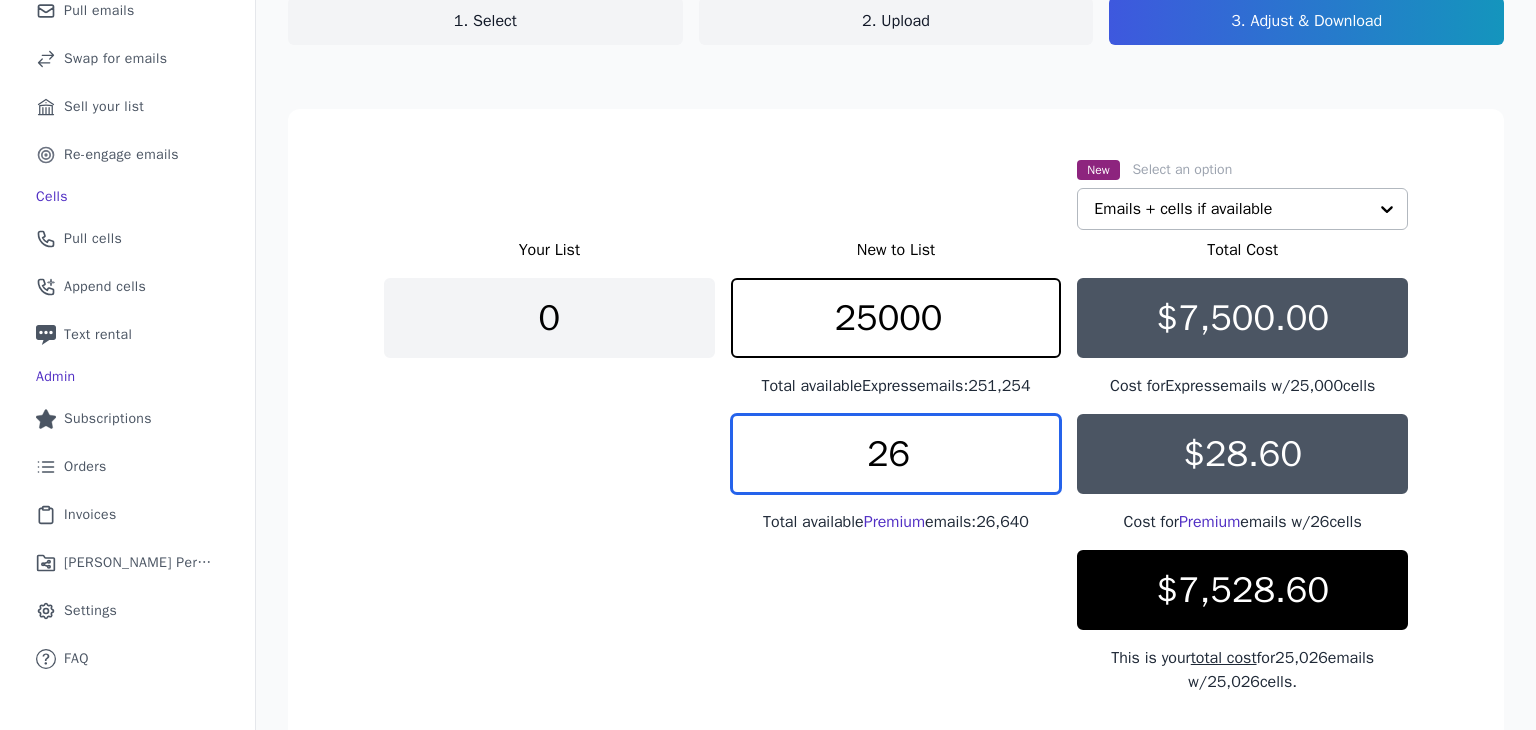 type on "2" 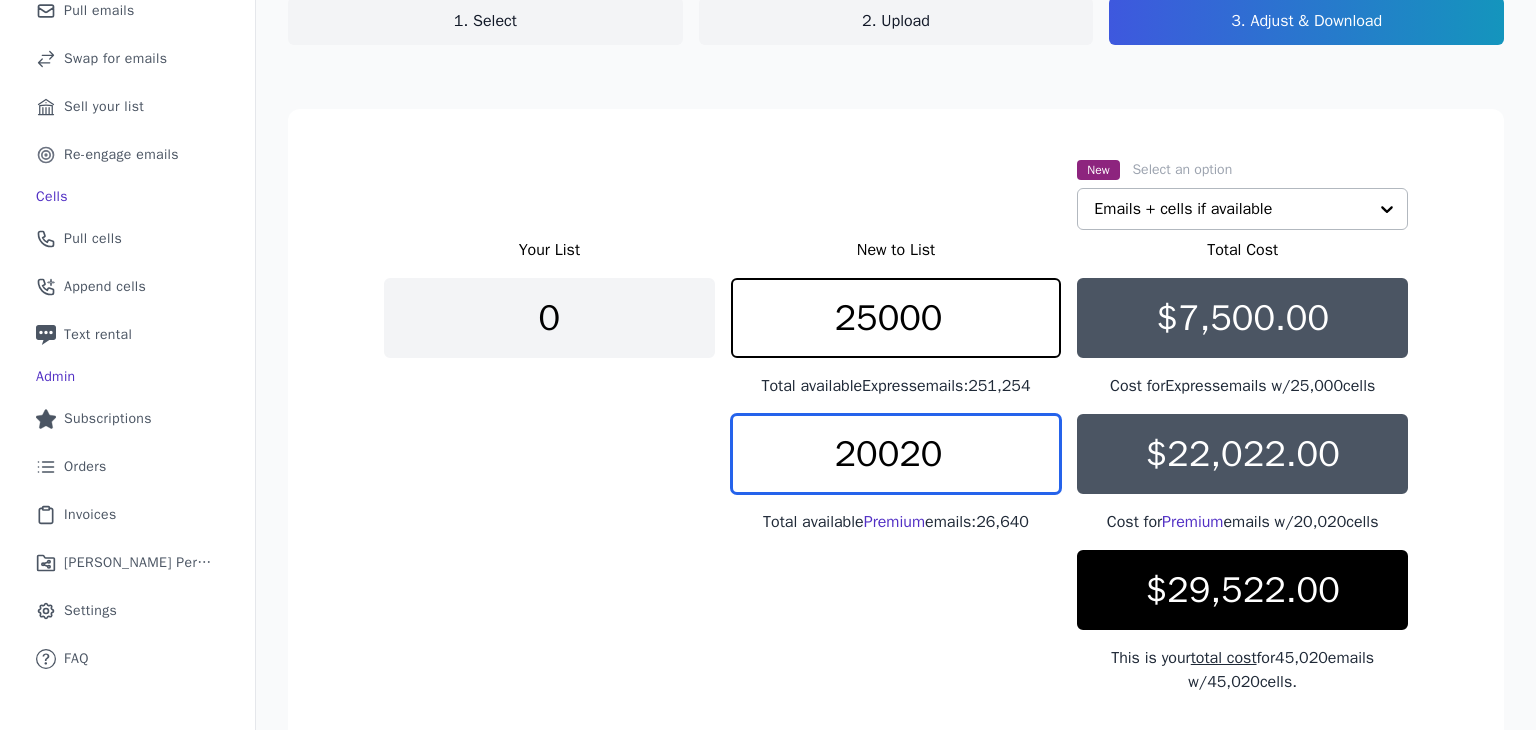 type on "20020" 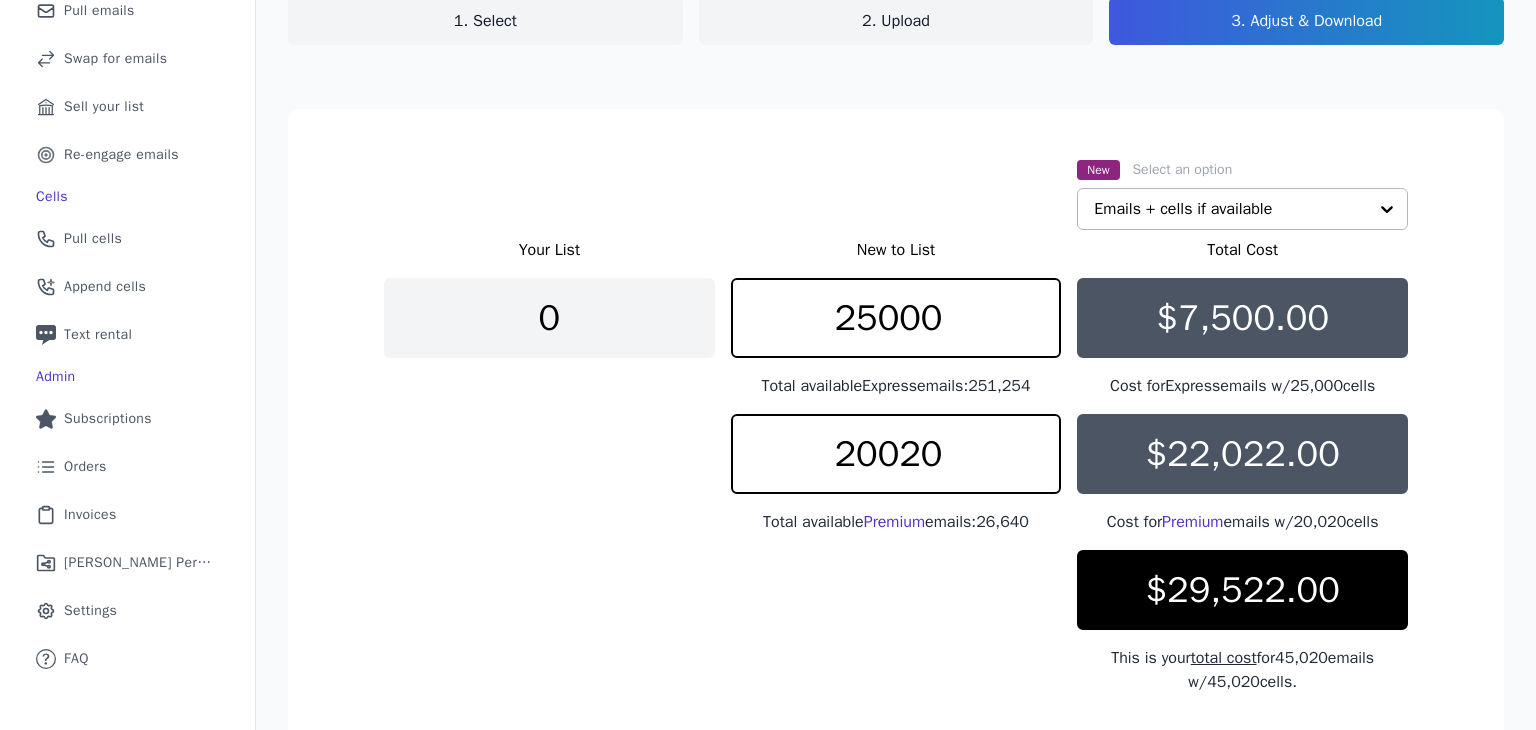 click on "Your List   New to List   Total Cost   0   25000   Total available  Express  emails:  251,254   $7,500.00   Cost for  Express  emails w/  25,000  cells   20020   Total available  Premium
emails:  26,640   $22,022.00   Cost for  Premium  emails w/  20,020
cells     $29,522.00   This is your  total cost  for  45,020
emails w/  45,020  cells." at bounding box center (896, 466) 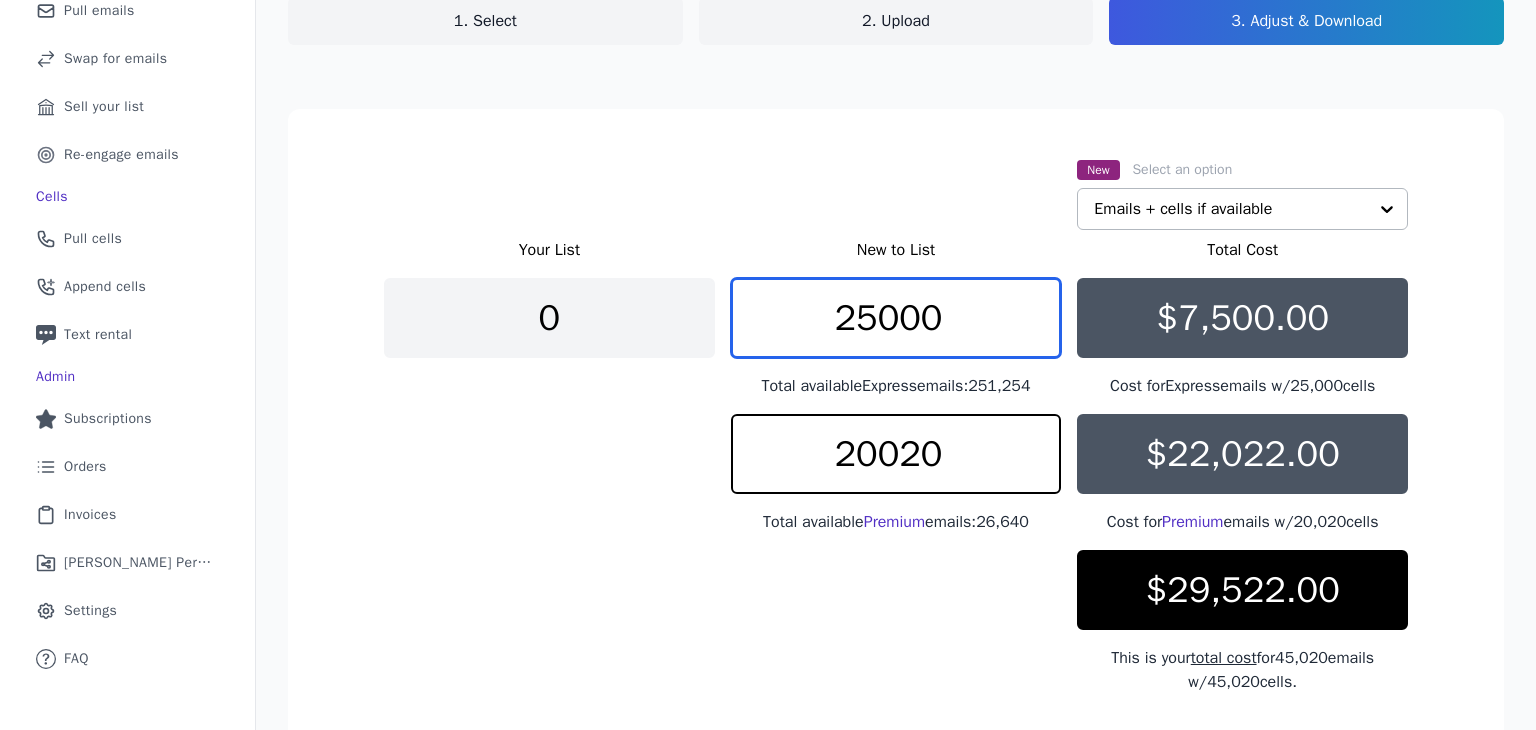 drag, startPoint x: 943, startPoint y: 325, endPoint x: 748, endPoint y: 332, distance: 195.1256 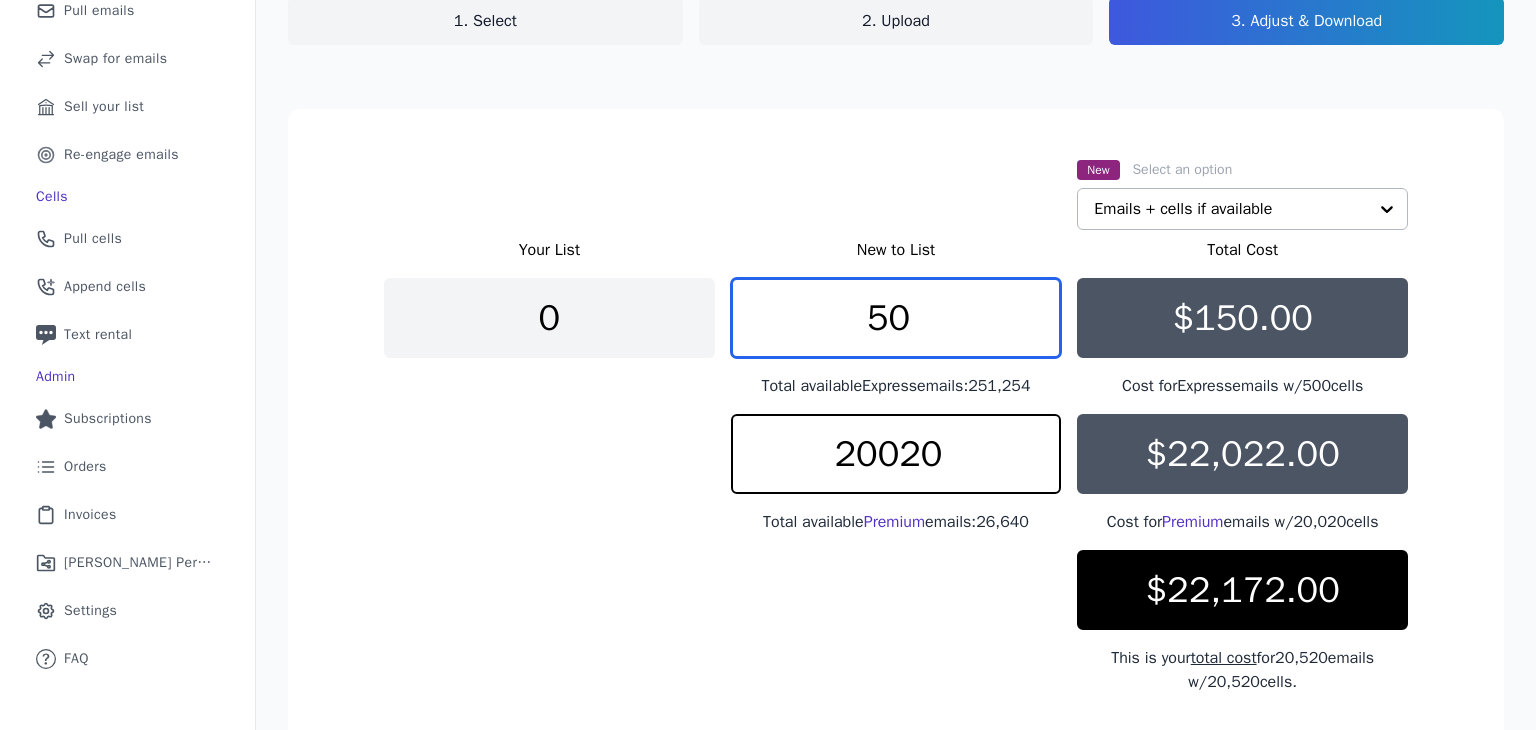 type on "5" 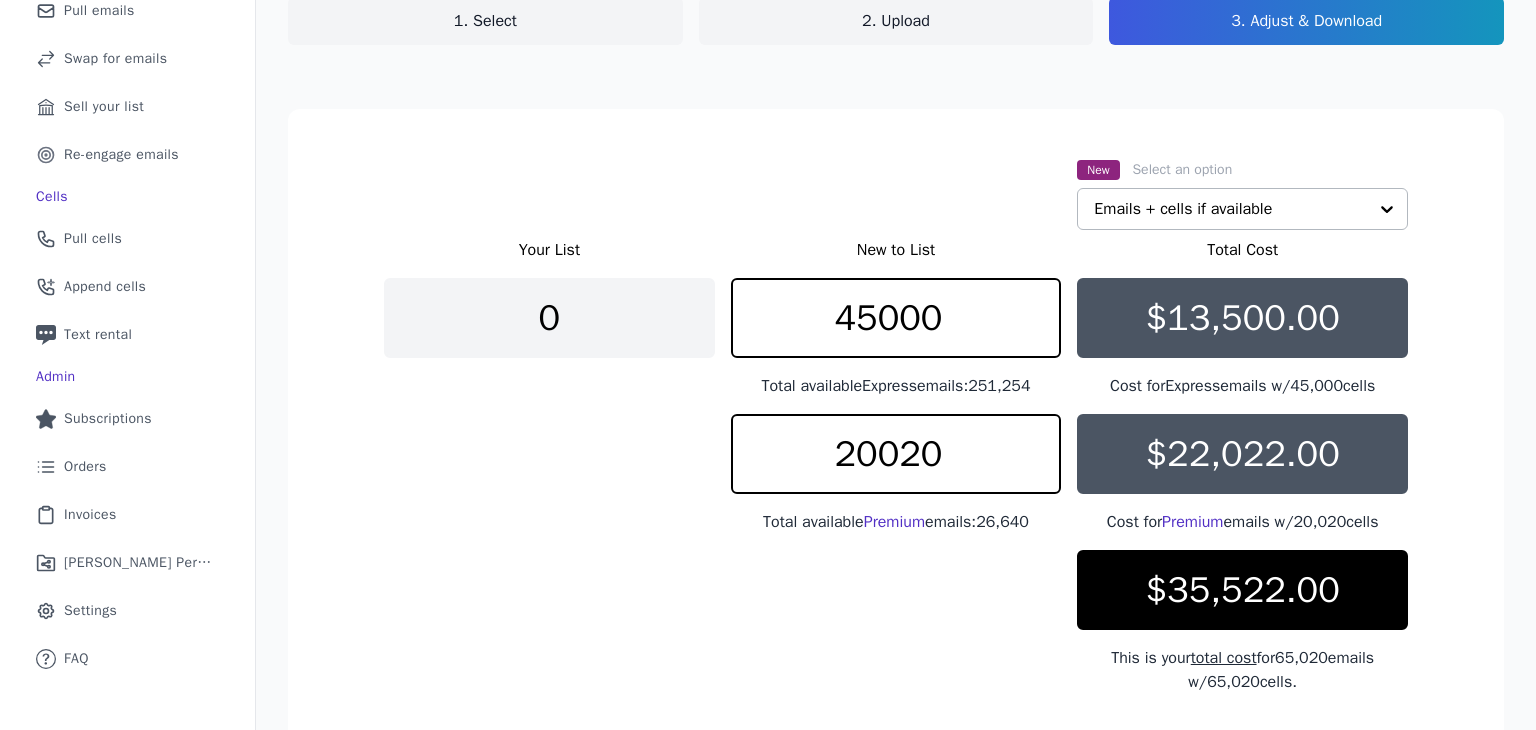 click on "Your List   New to List   Total Cost   0   45000   Total available  Express  emails:  251,254   $13,500.00   Cost for  Express  emails w/  45,000  cells   20020   Total available  Premium
emails:  26,640   $22,022.00   Cost for  Premium  emails w/  20,020
cells     $35,522.00   This is your  total cost  for  65,020
emails w/  65,020  cells." at bounding box center [896, 466] 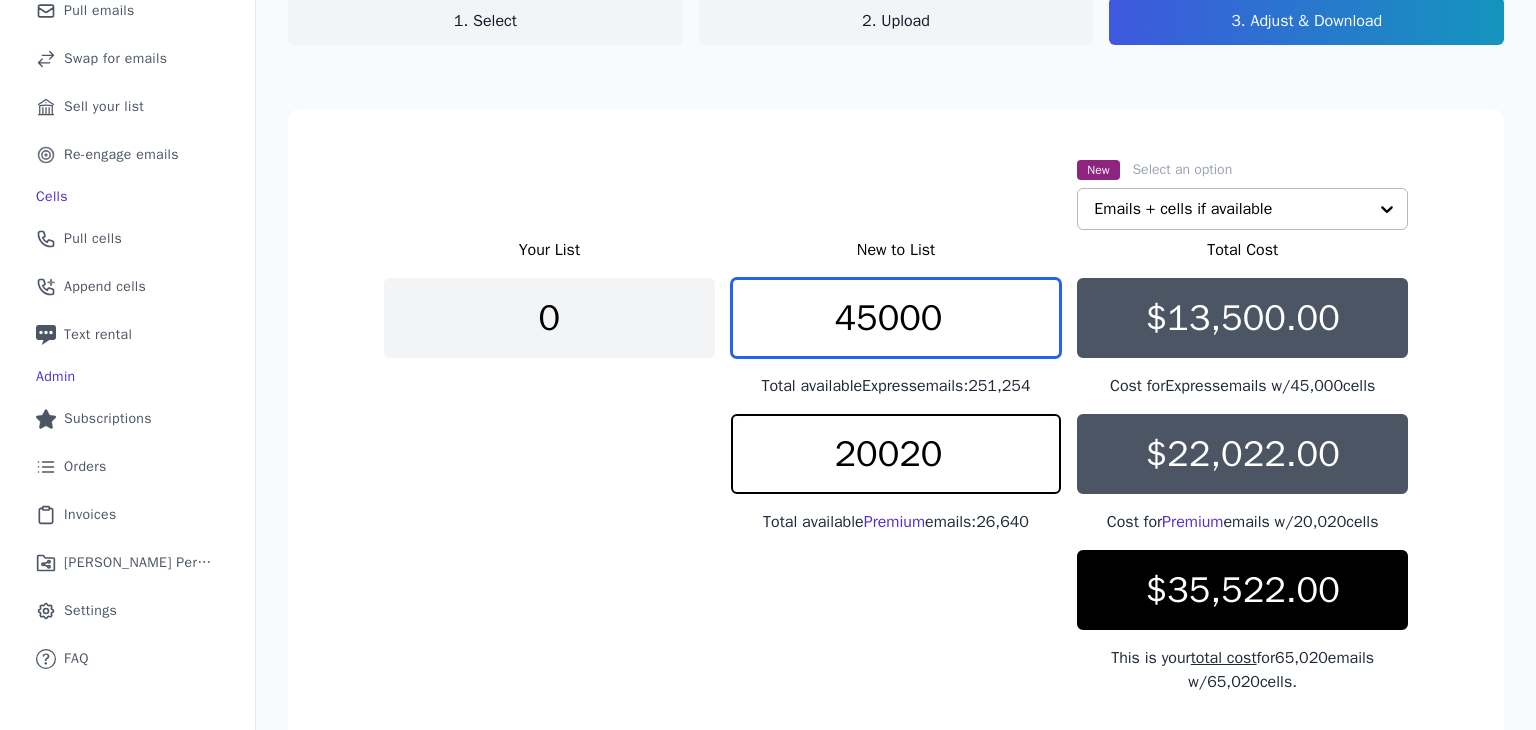 click on "45000" at bounding box center (896, 318) 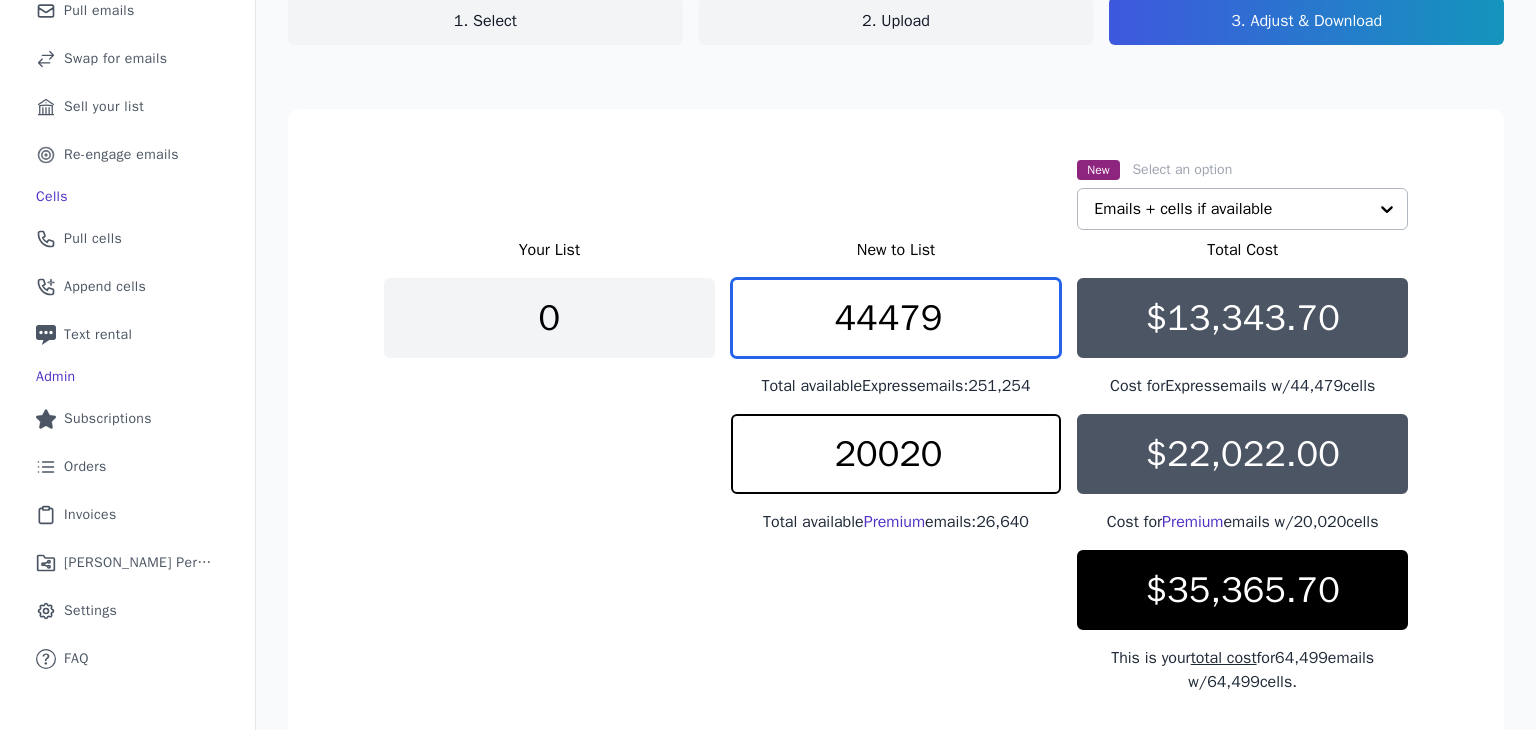 click on "44479" at bounding box center [896, 318] 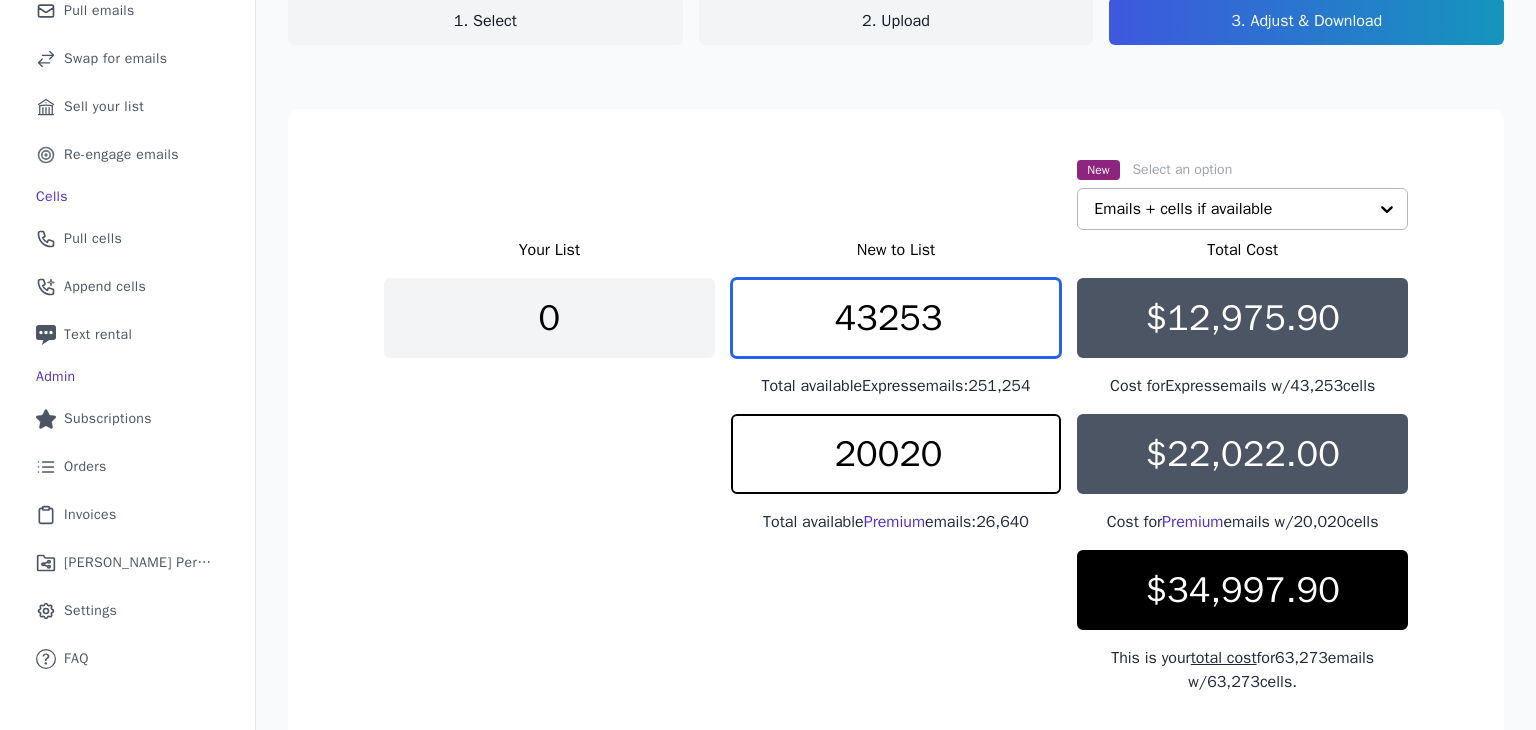 click on "43253" at bounding box center [896, 318] 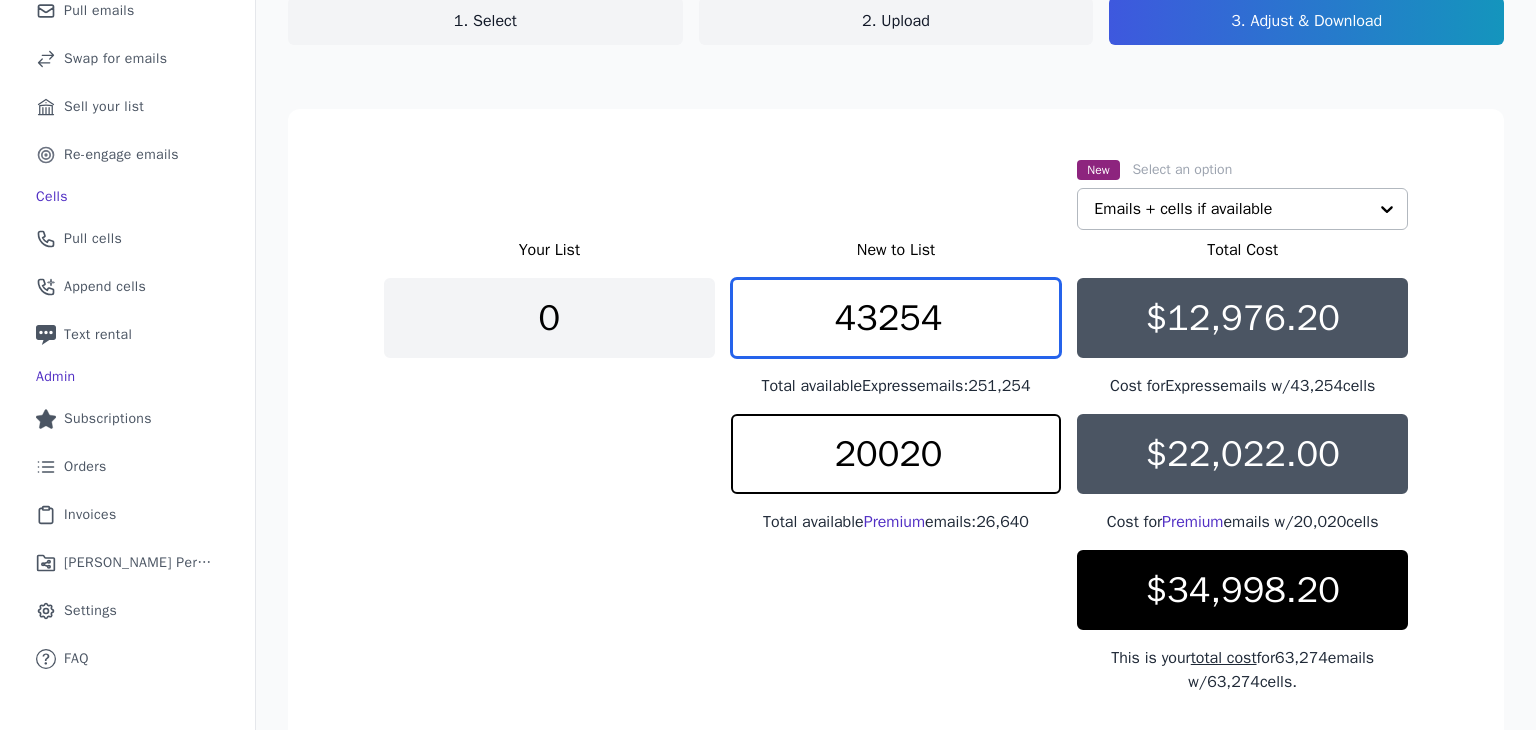 click on "43254" at bounding box center (896, 318) 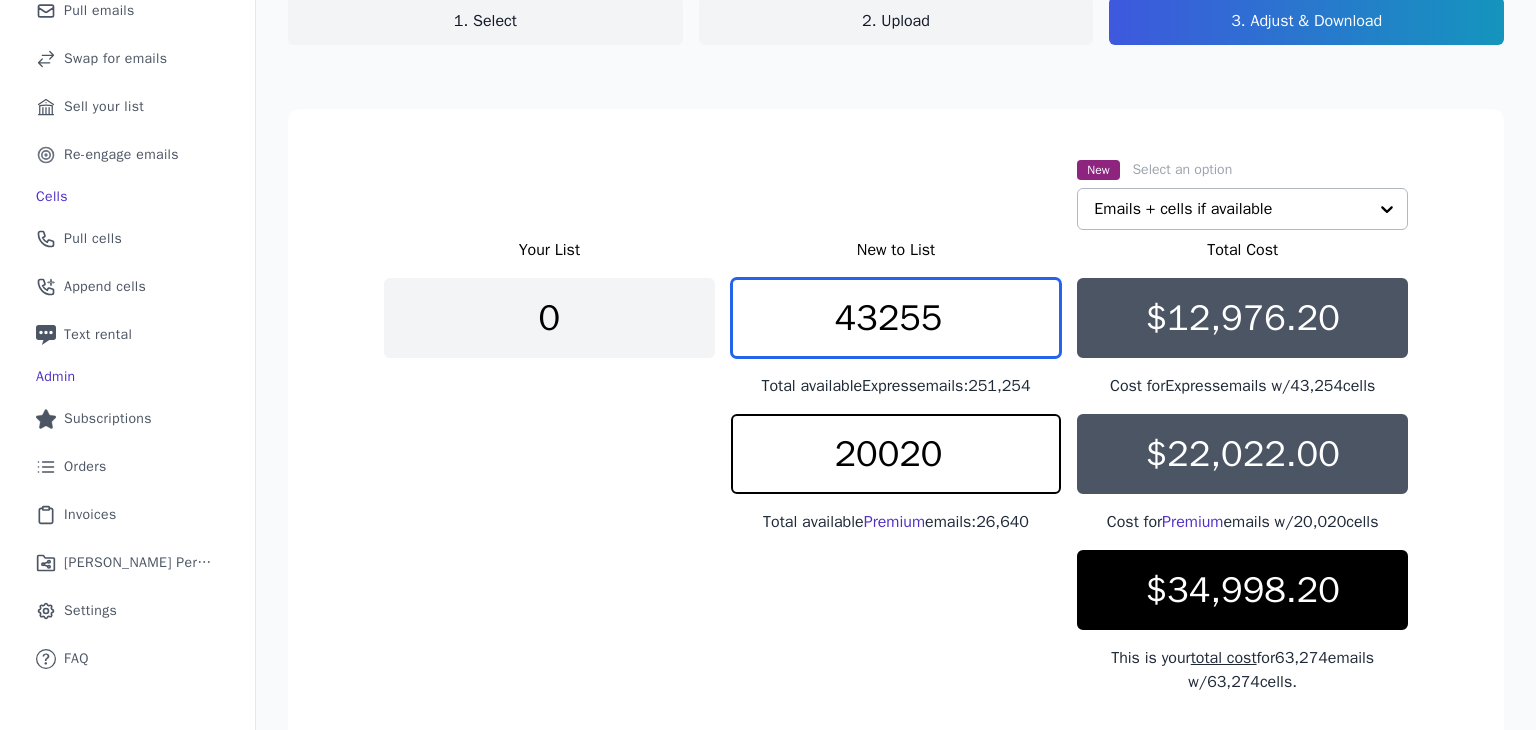 click on "43255" at bounding box center (896, 318) 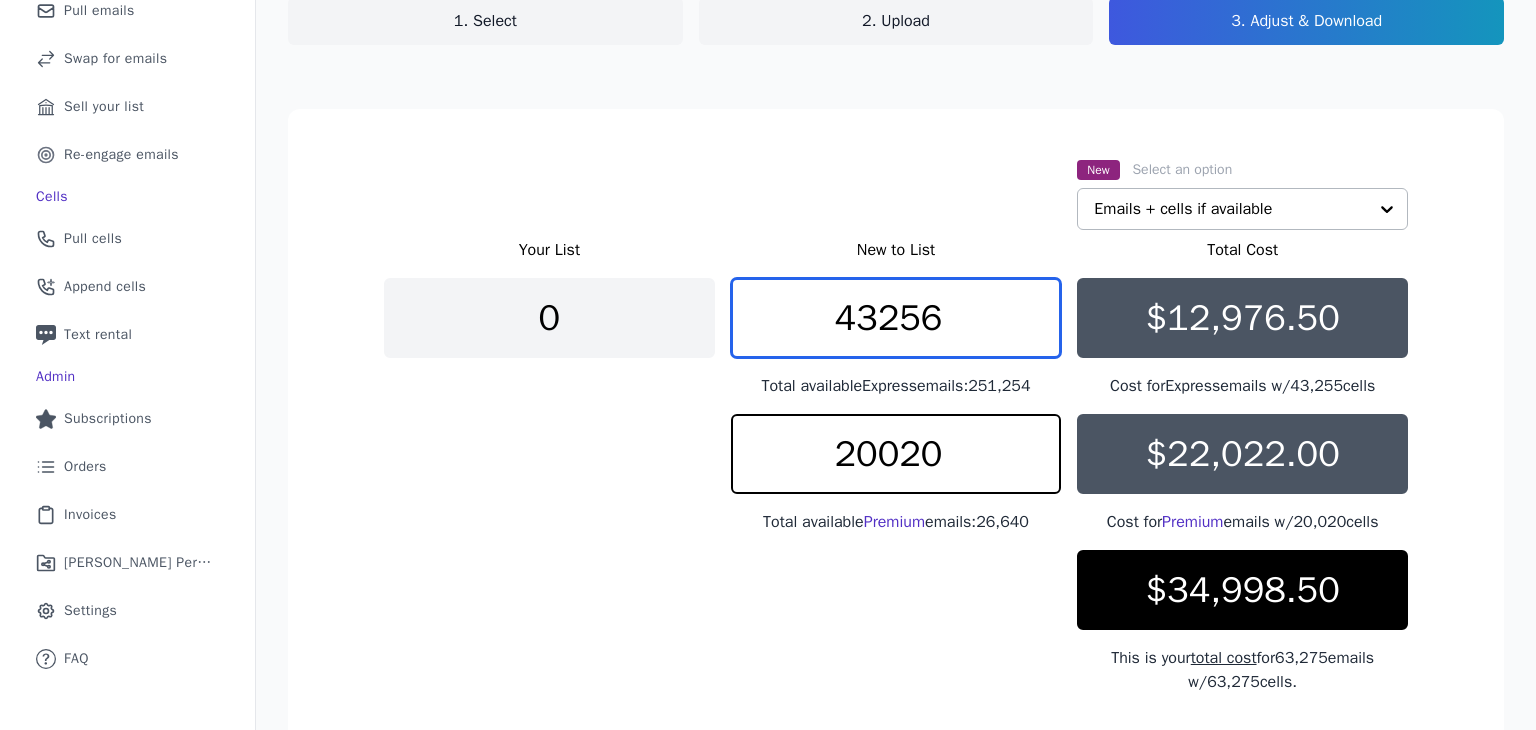 click on "43256" at bounding box center [896, 318] 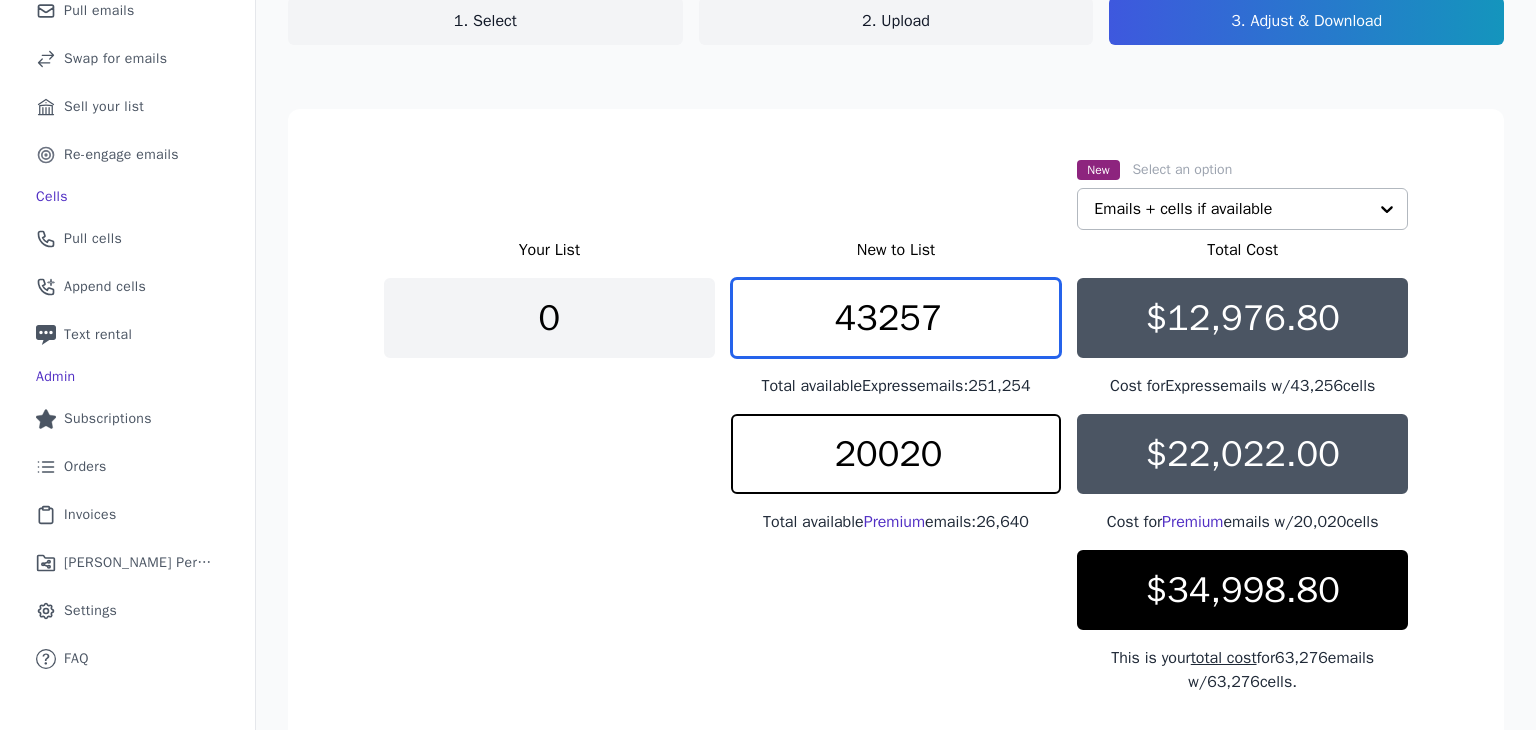 click on "43257" at bounding box center (896, 318) 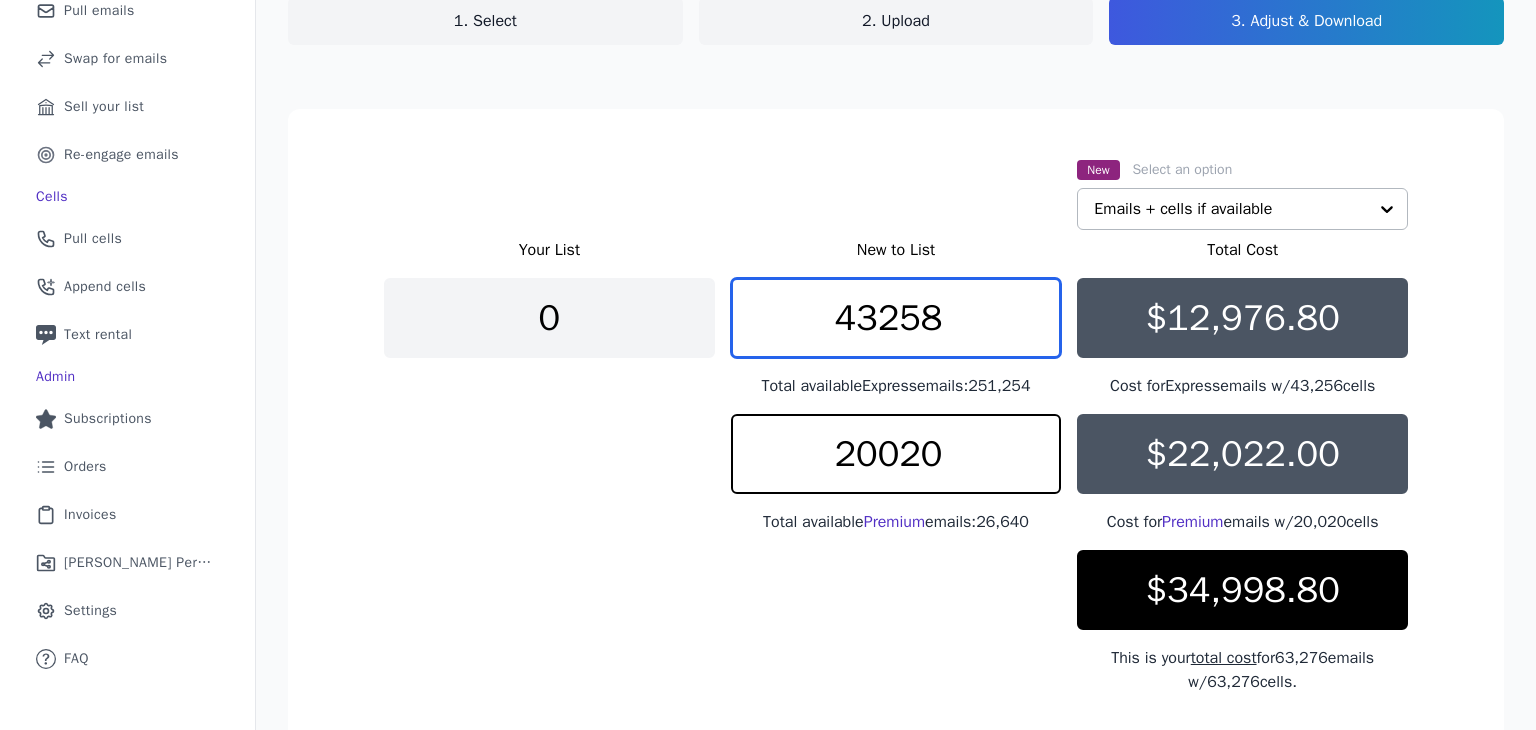 click on "43258" at bounding box center [896, 318] 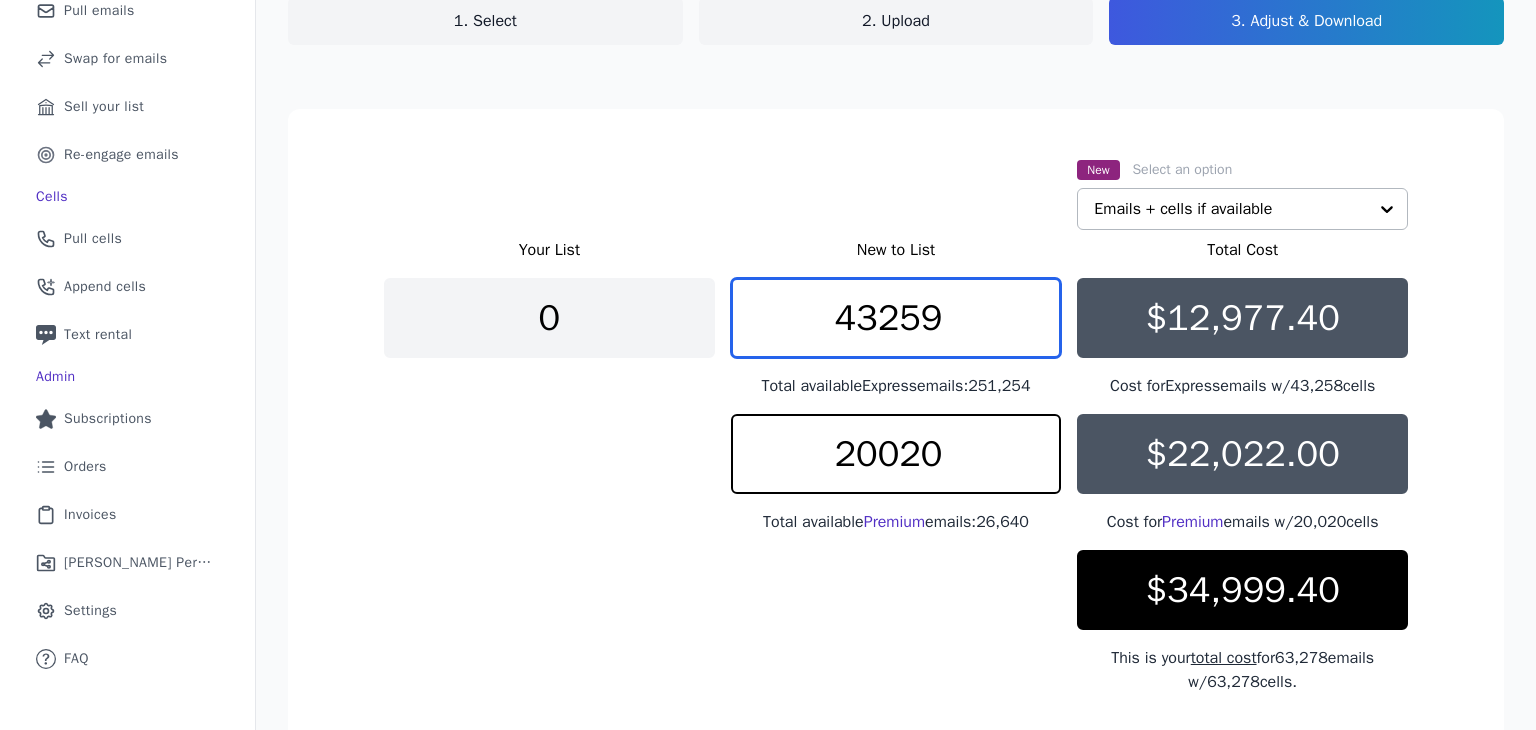 click on "43259" at bounding box center (896, 318) 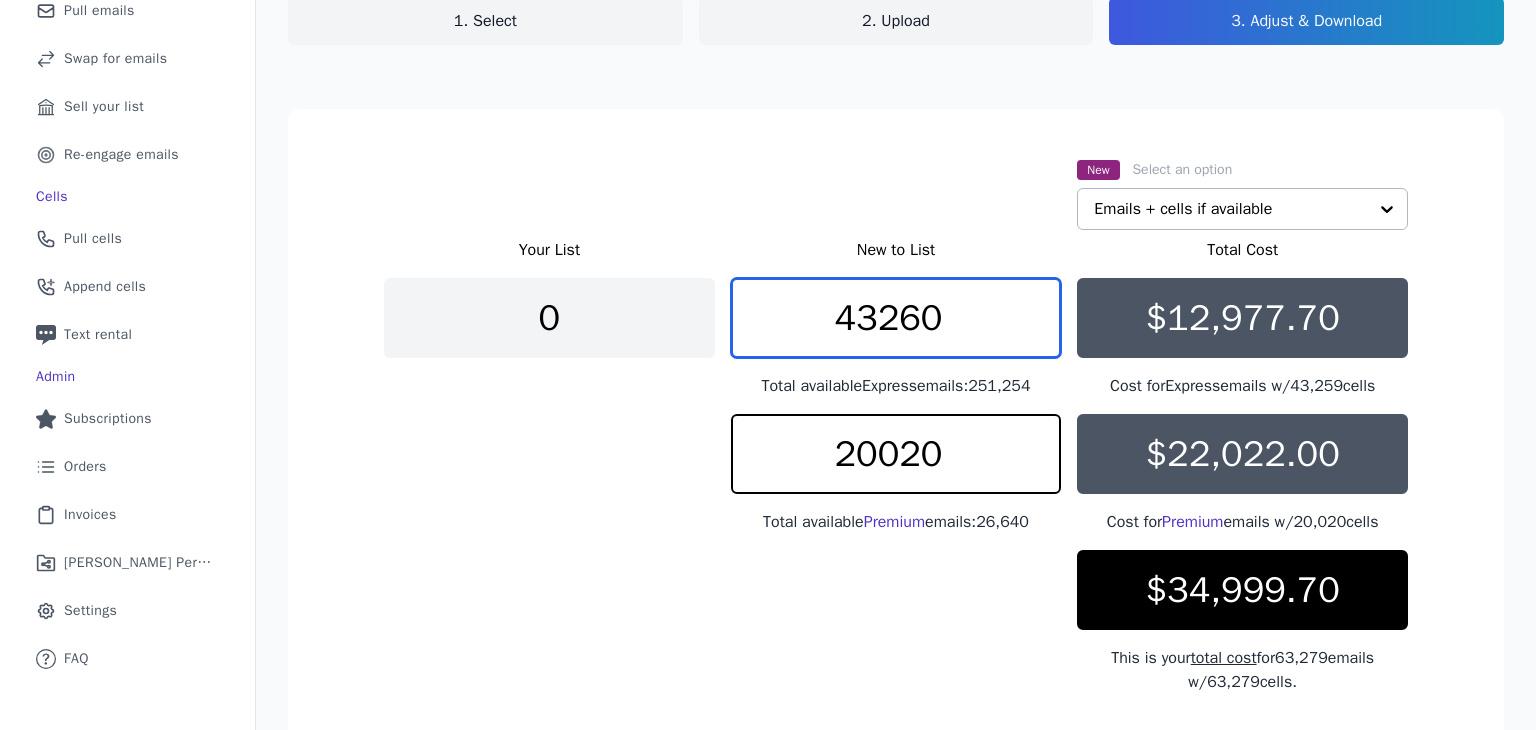 type on "43260" 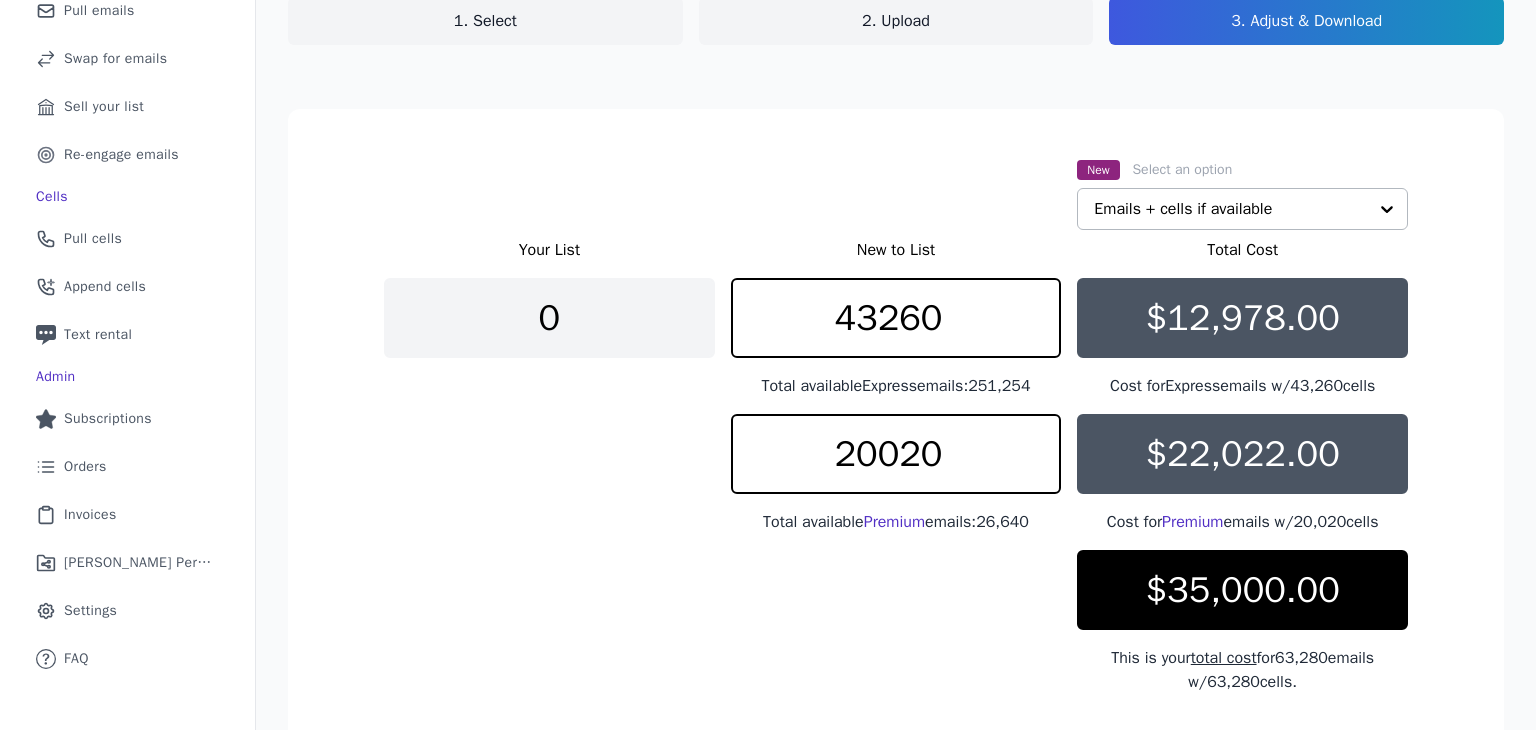 click on "New   Select an option         Emails + cells if available" at bounding box center [896, 193] 